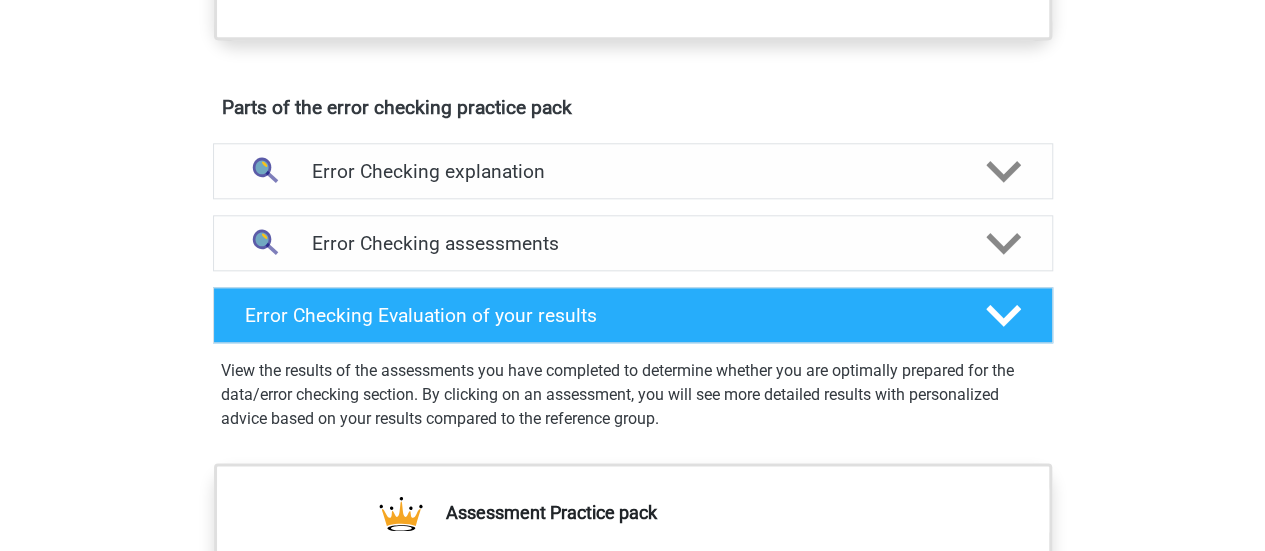 scroll, scrollTop: 1040, scrollLeft: 0, axis: vertical 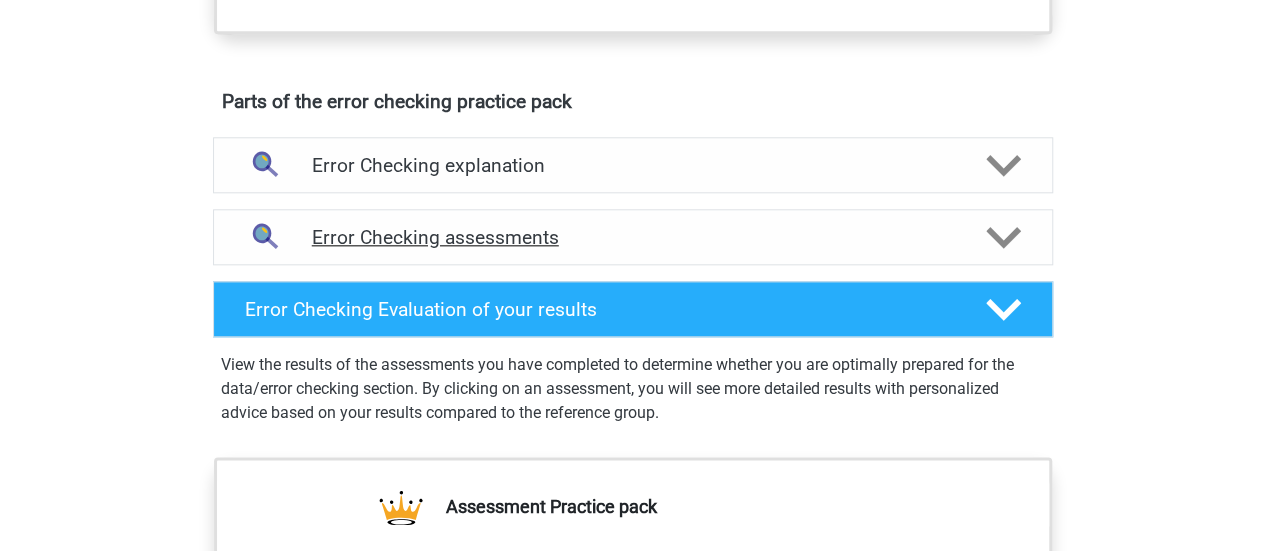 click 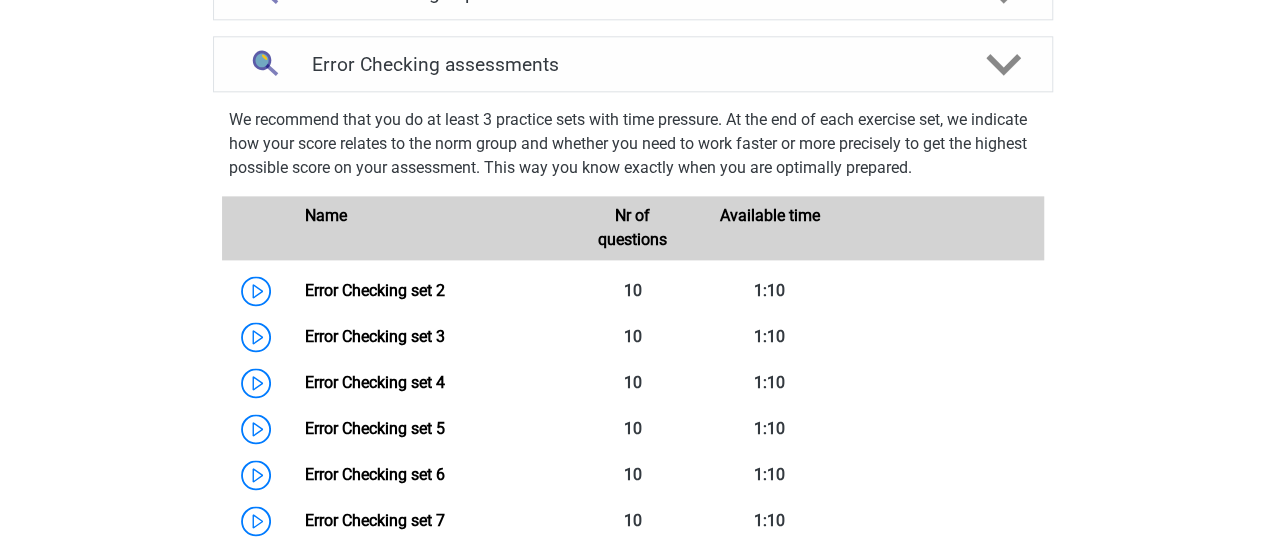 scroll, scrollTop: 1200, scrollLeft: 0, axis: vertical 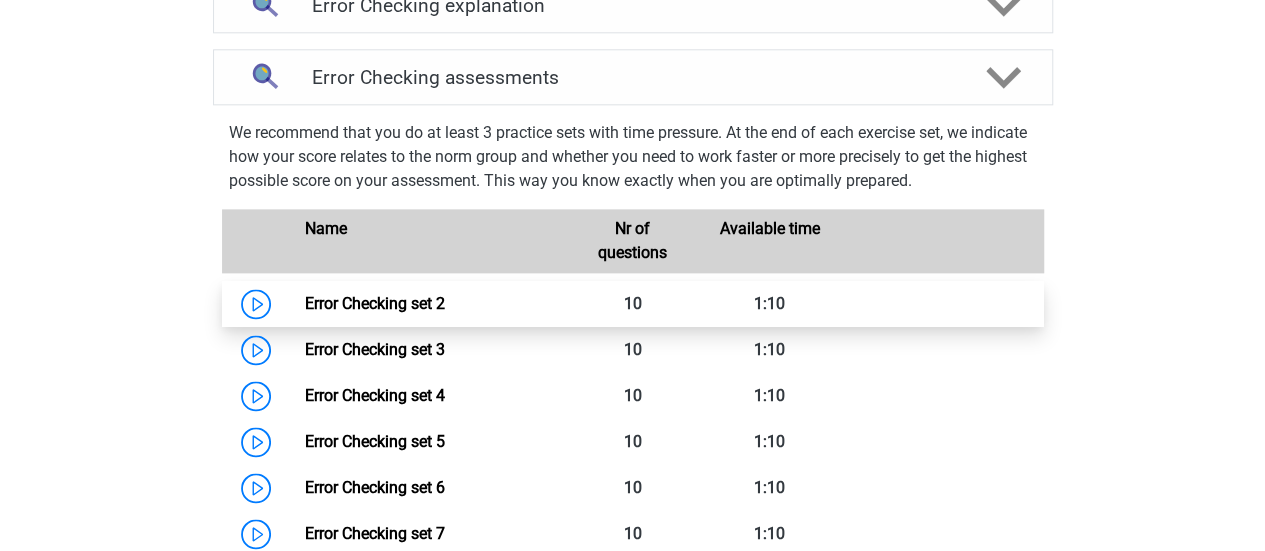 click on "Error Checking
set 2" at bounding box center (375, 303) 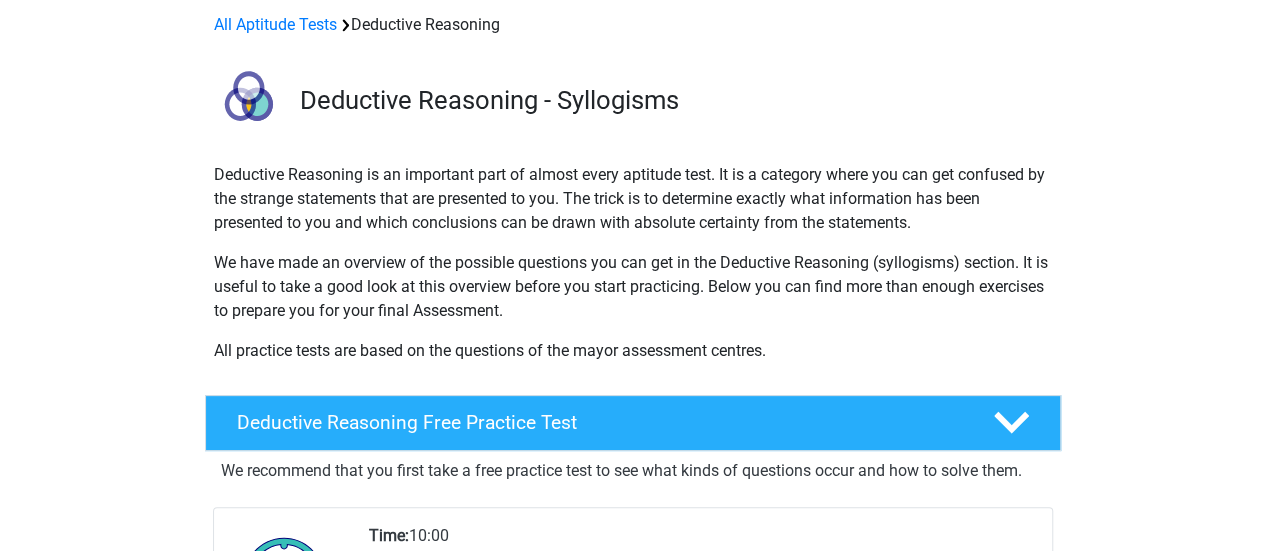 scroll, scrollTop: 40, scrollLeft: 0, axis: vertical 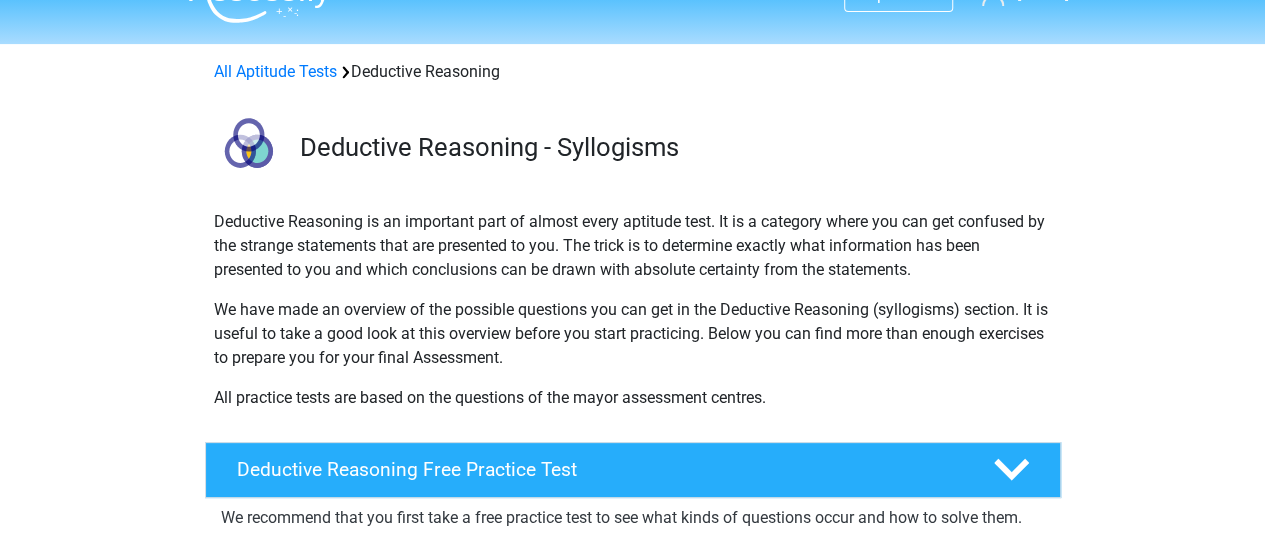 click on "Go  premium
[NAME]
[NAME]@[DOMAIN].com" at bounding box center (632, 1236) 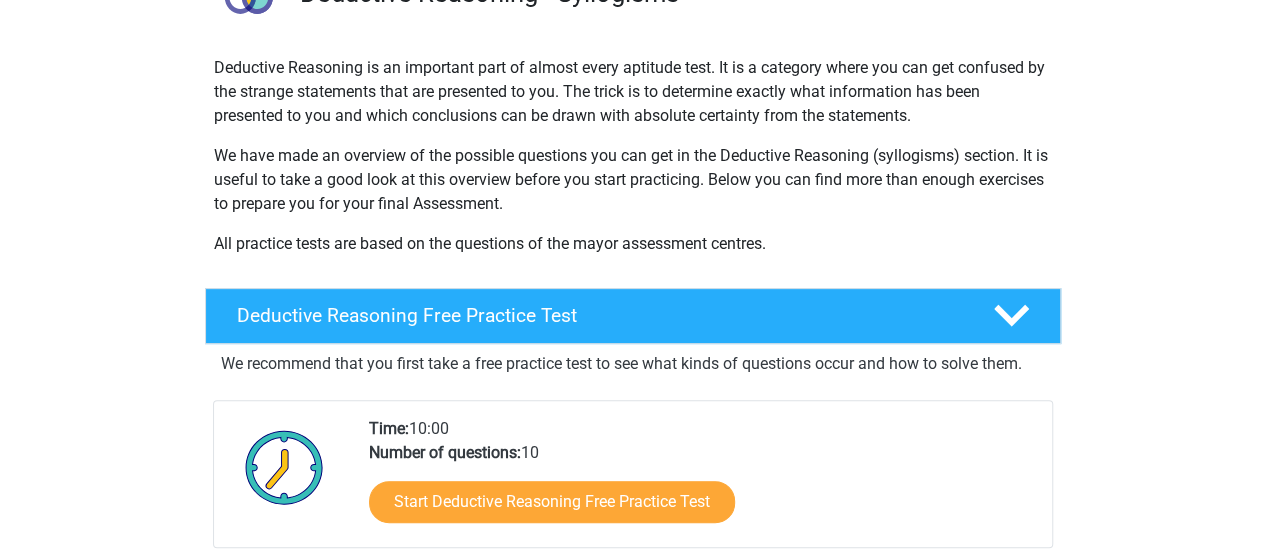 scroll, scrollTop: 0, scrollLeft: 0, axis: both 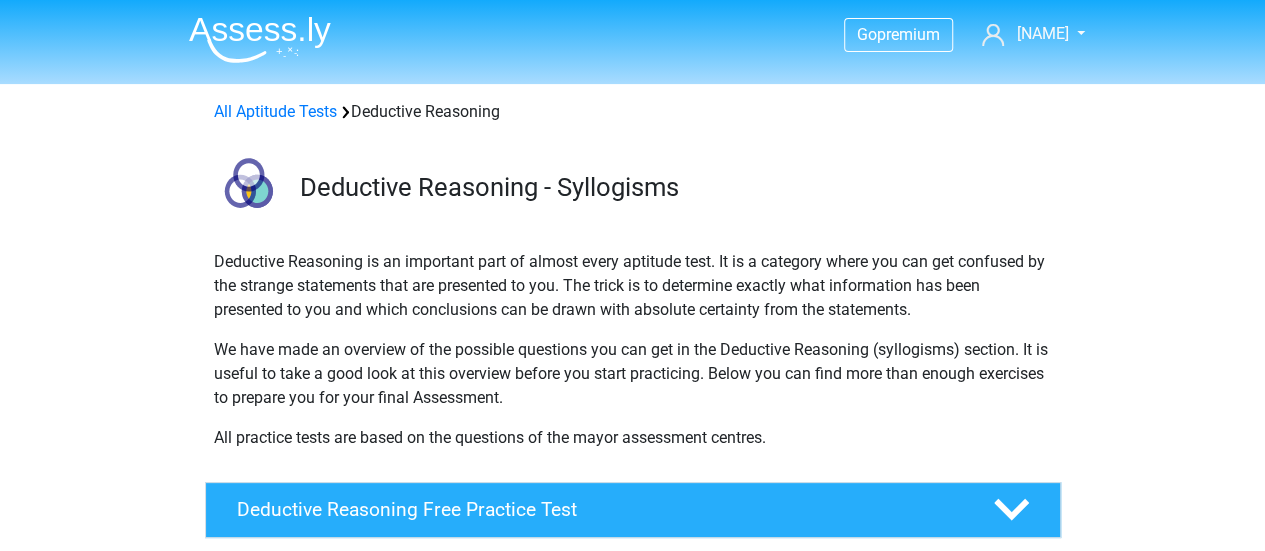 click on "Go  premium
[NAME]
[NAME]@[DOMAIN].com" at bounding box center [632, 1276] 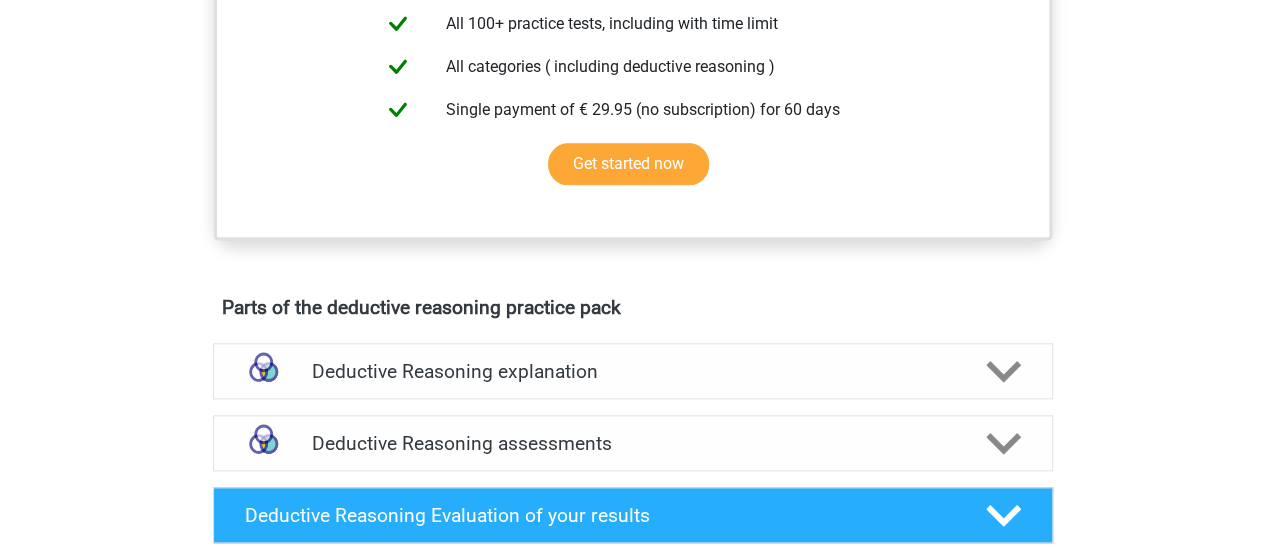 scroll, scrollTop: 960, scrollLeft: 0, axis: vertical 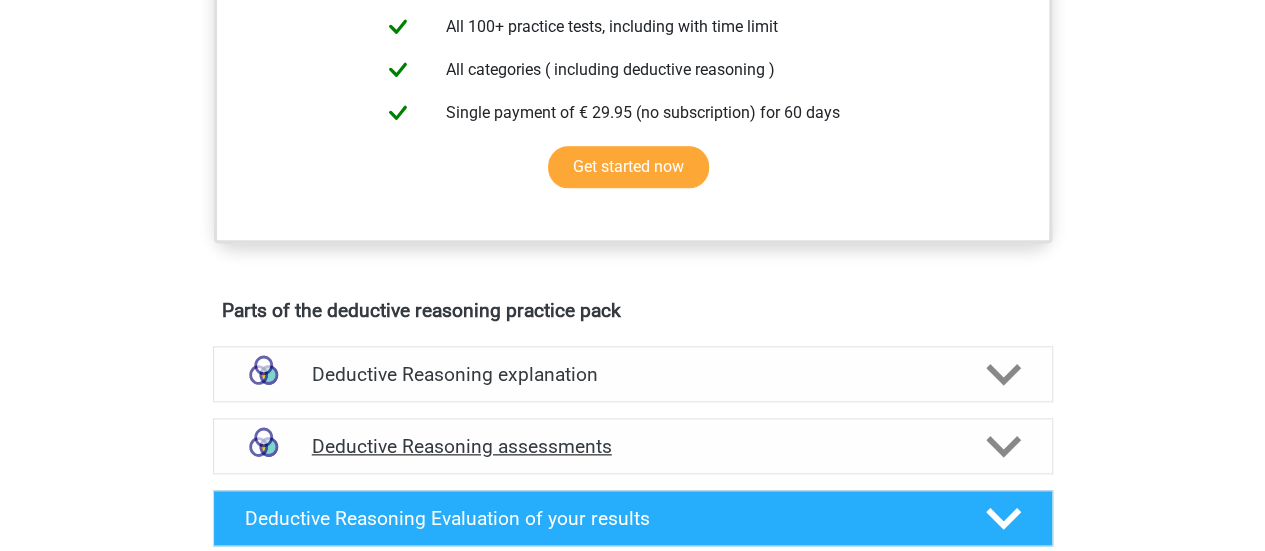 click 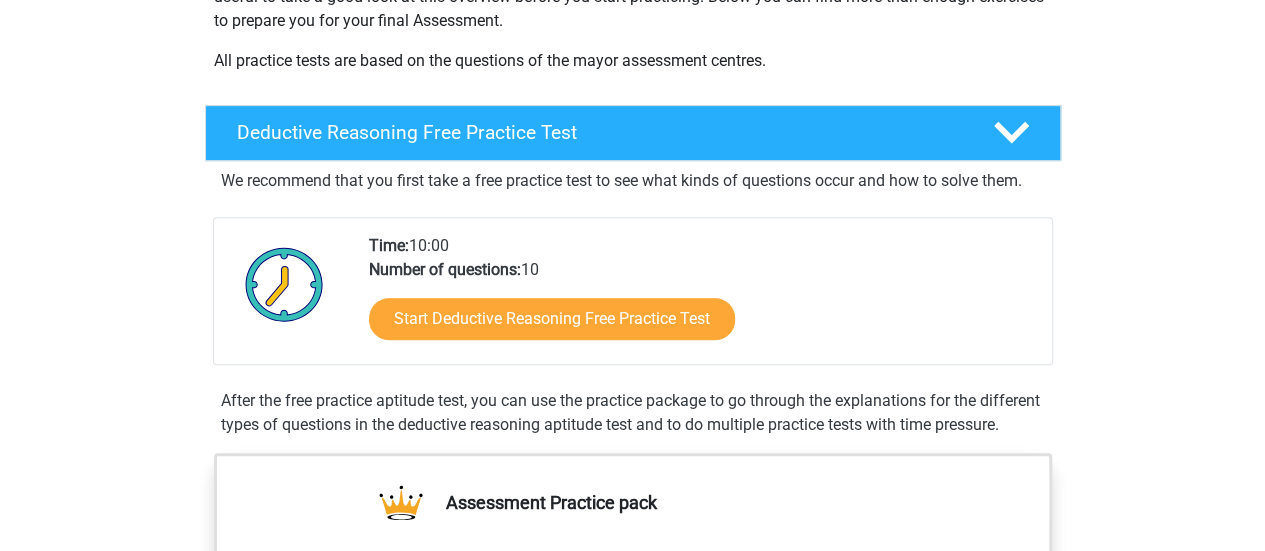 scroll, scrollTop: 240, scrollLeft: 0, axis: vertical 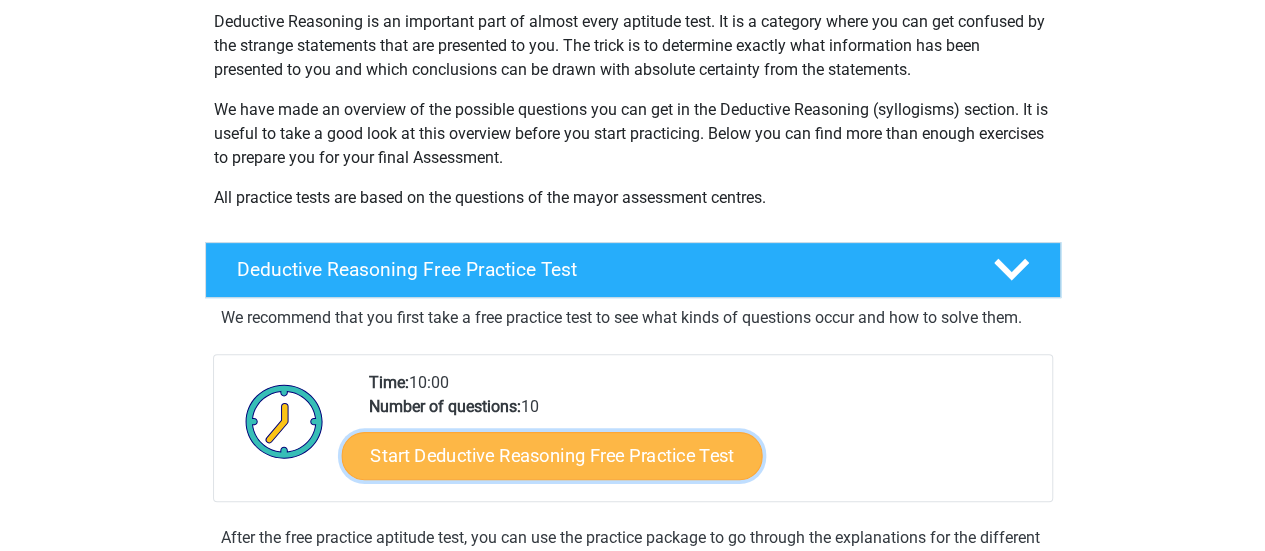 click on "Start Deductive Reasoning
Free Practice Test" at bounding box center [551, 455] 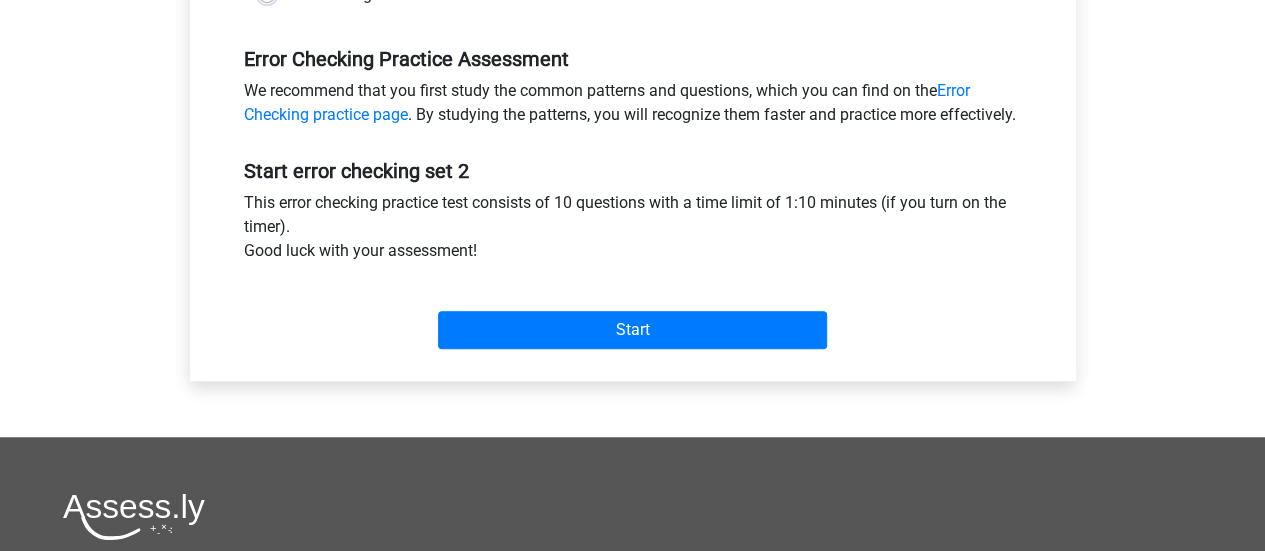 scroll, scrollTop: 600, scrollLeft: 0, axis: vertical 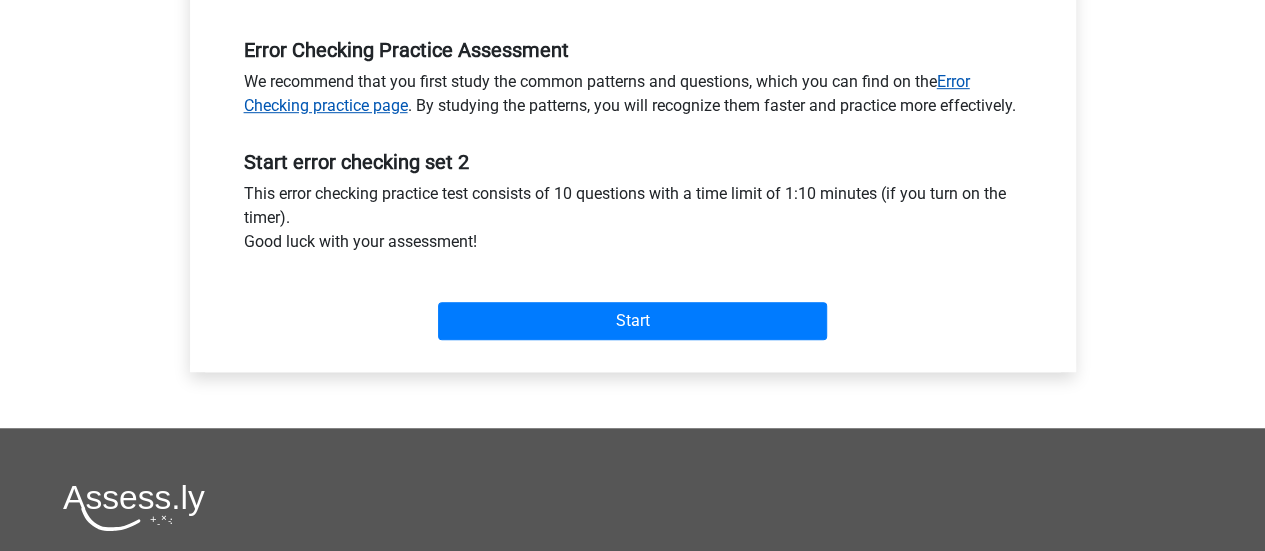 click on "Error Checking
practice page" at bounding box center (607, 93) 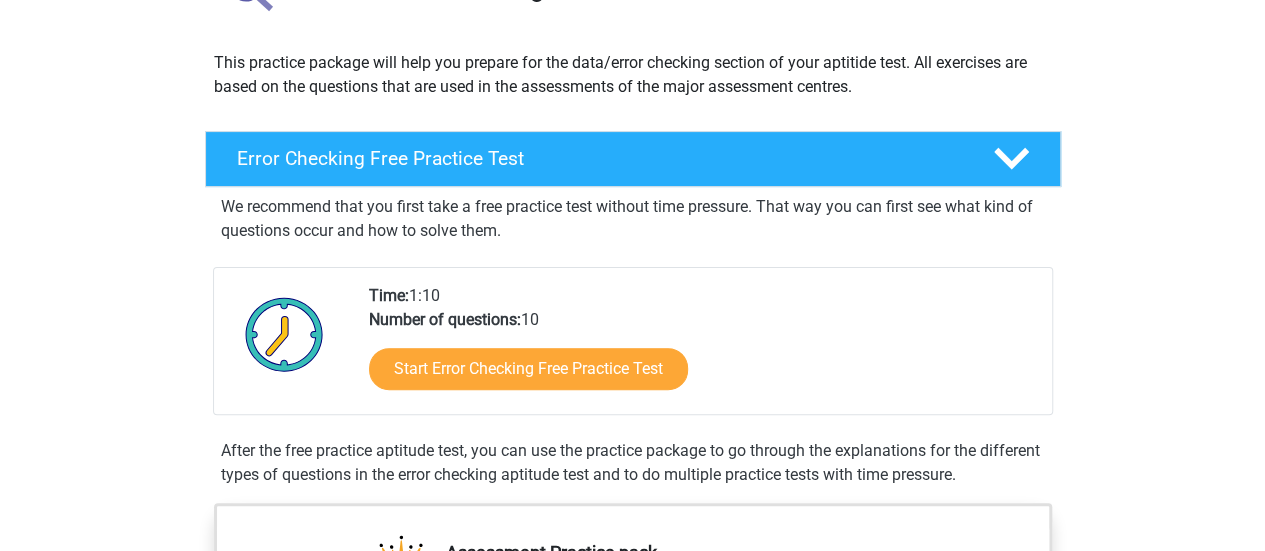 scroll, scrollTop: 200, scrollLeft: 0, axis: vertical 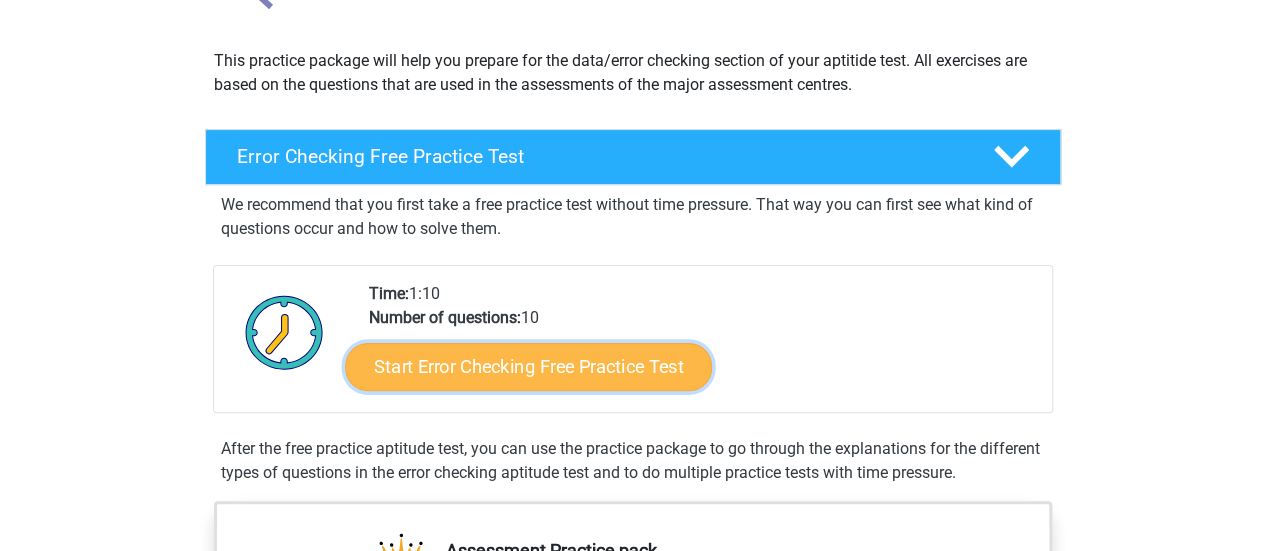 click on "Start Error Checking
Free Practice Test" at bounding box center (528, 367) 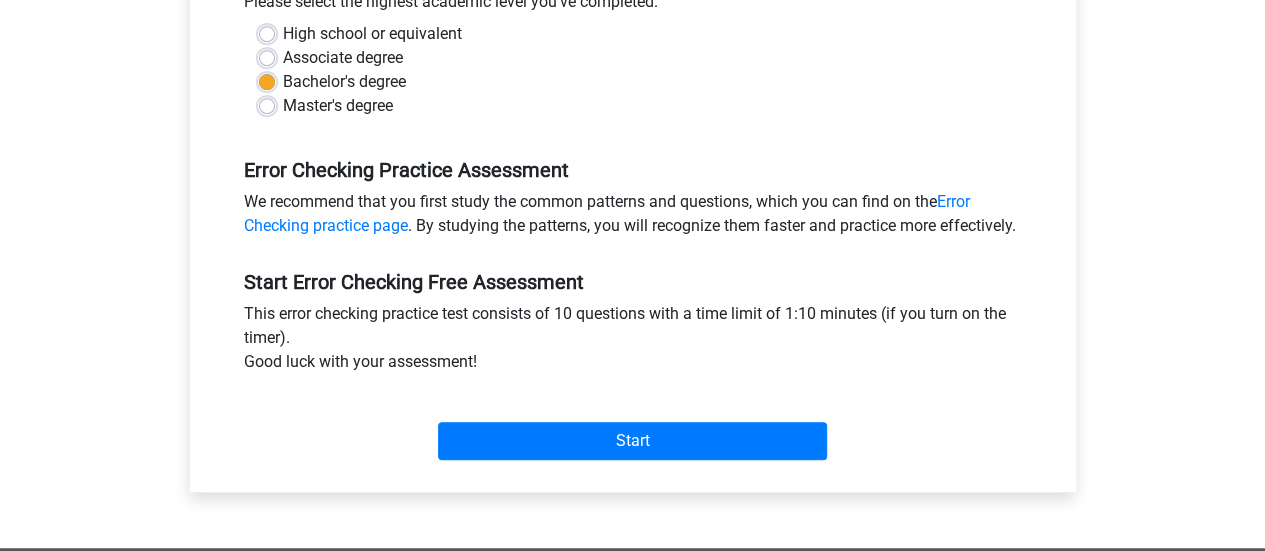scroll, scrollTop: 560, scrollLeft: 0, axis: vertical 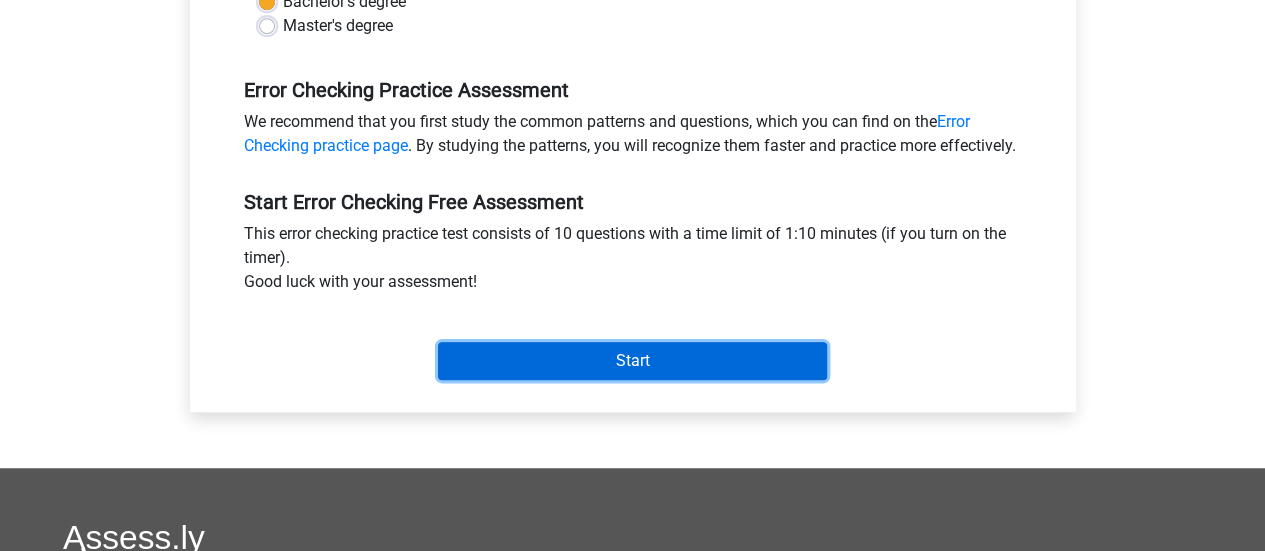 click on "Start" at bounding box center [632, 361] 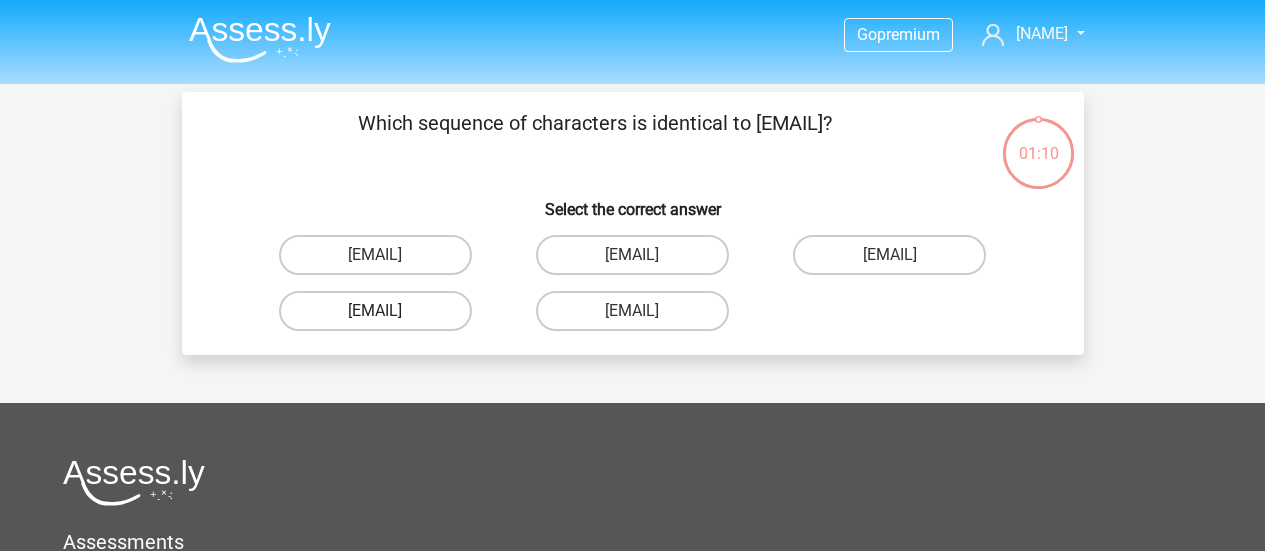 scroll, scrollTop: 0, scrollLeft: 0, axis: both 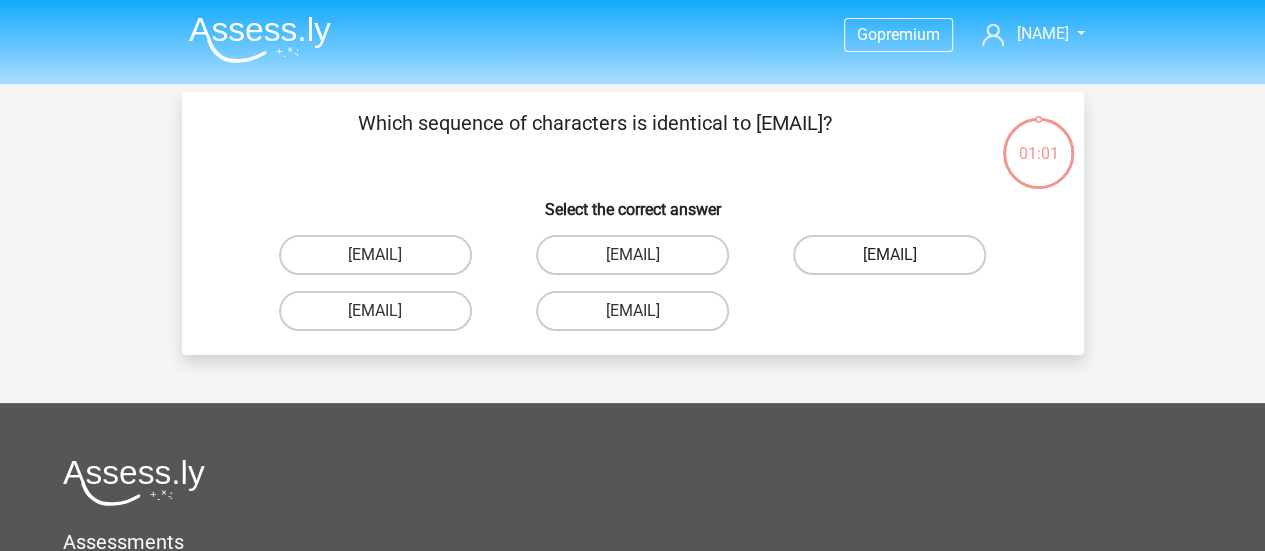 click on "Evie_Meade@joinmail.com.uk" at bounding box center [889, 255] 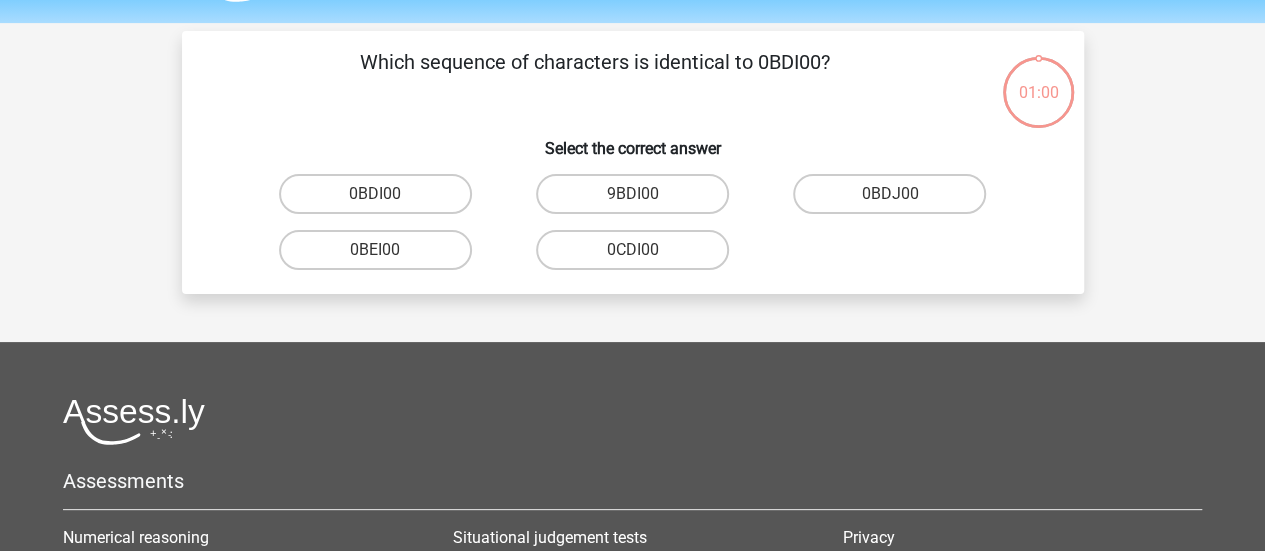 scroll, scrollTop: 92, scrollLeft: 0, axis: vertical 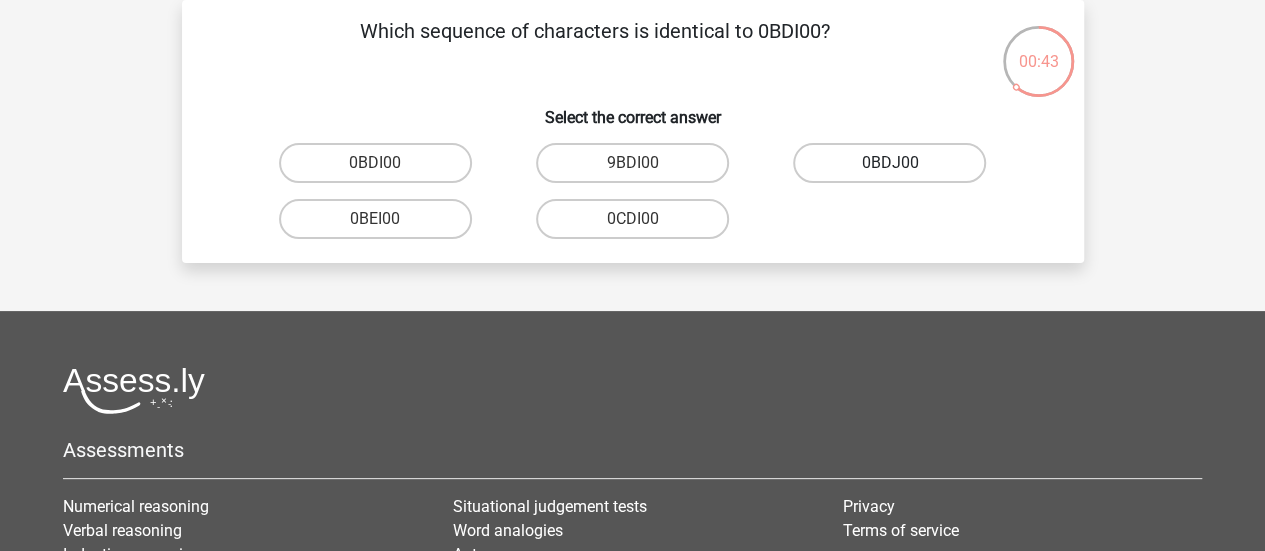 click on "0BDJ00" at bounding box center (889, 163) 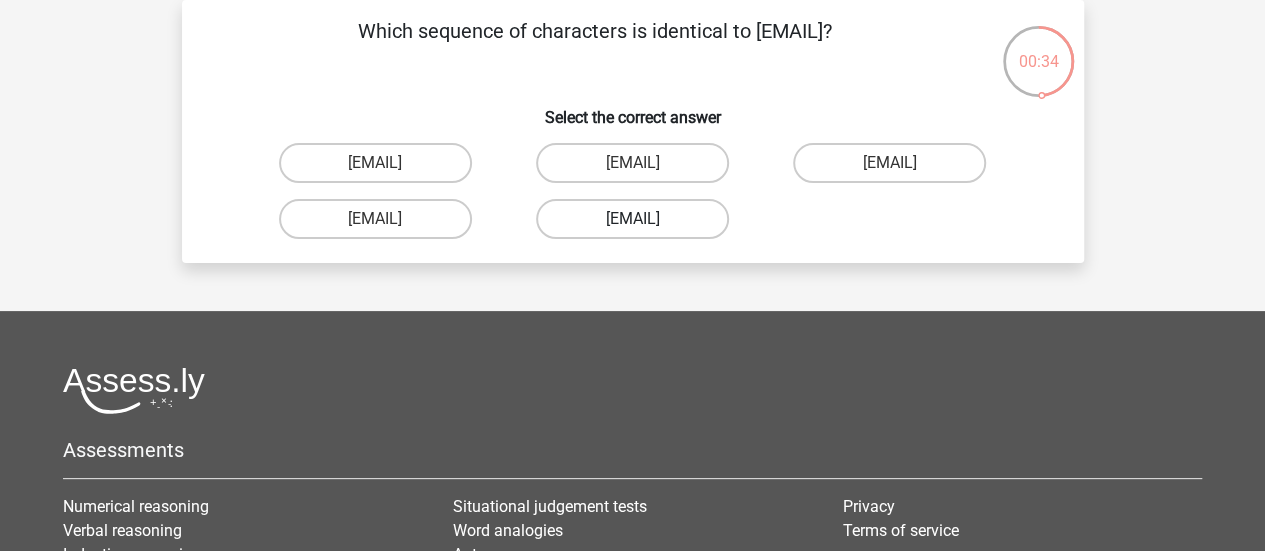 click on "Phoebe-Patterson@gmail.gr" at bounding box center [632, 219] 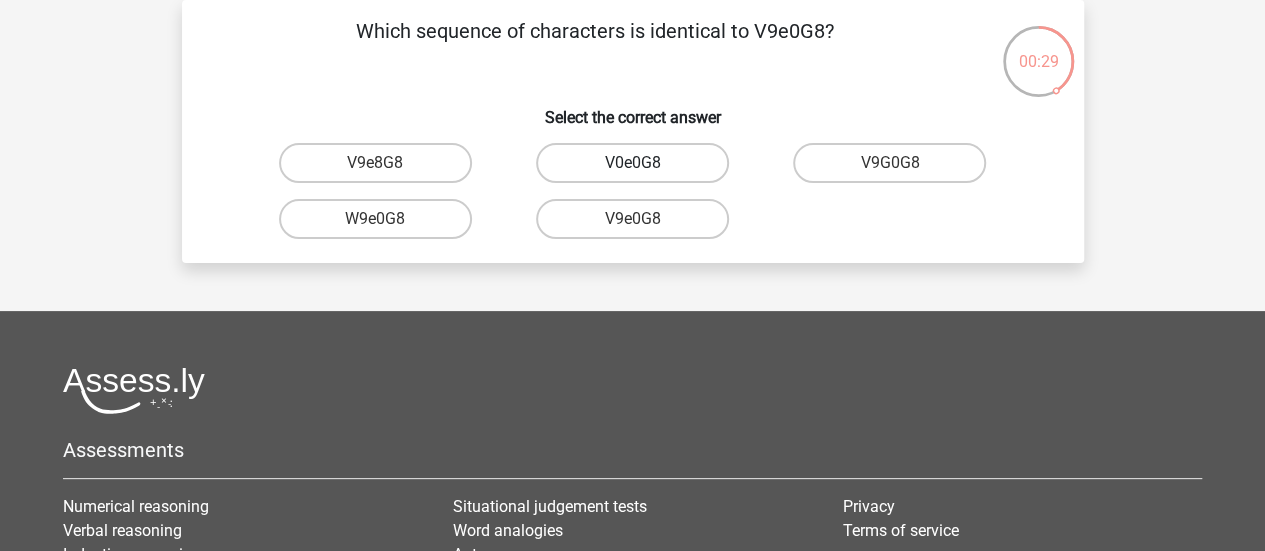 click on "V0e0G8" at bounding box center (632, 163) 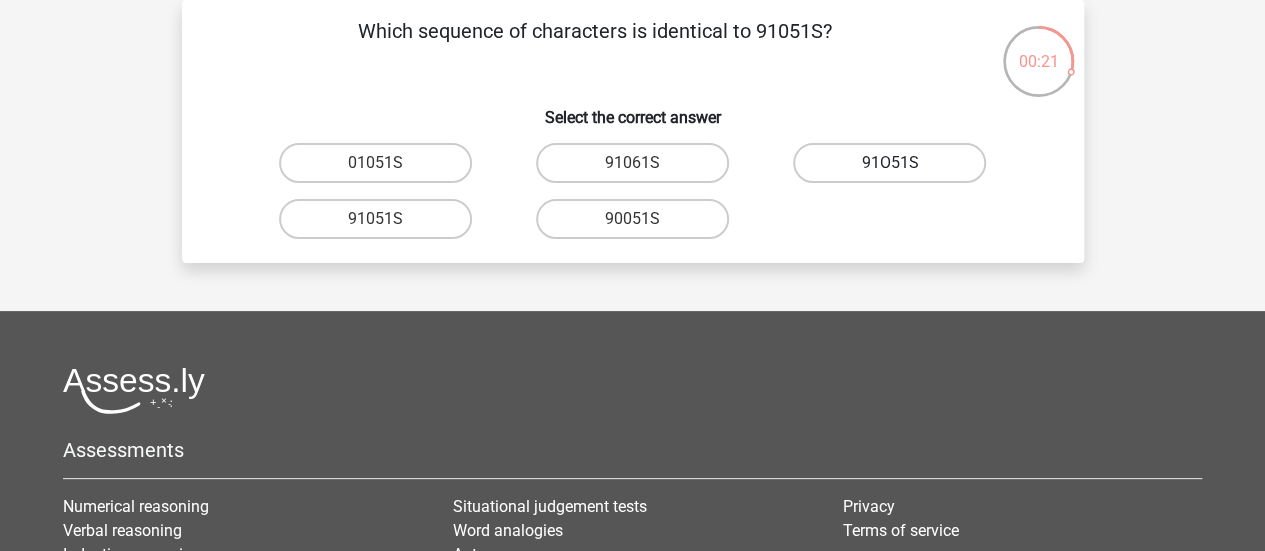 click on "91O51S" at bounding box center (889, 163) 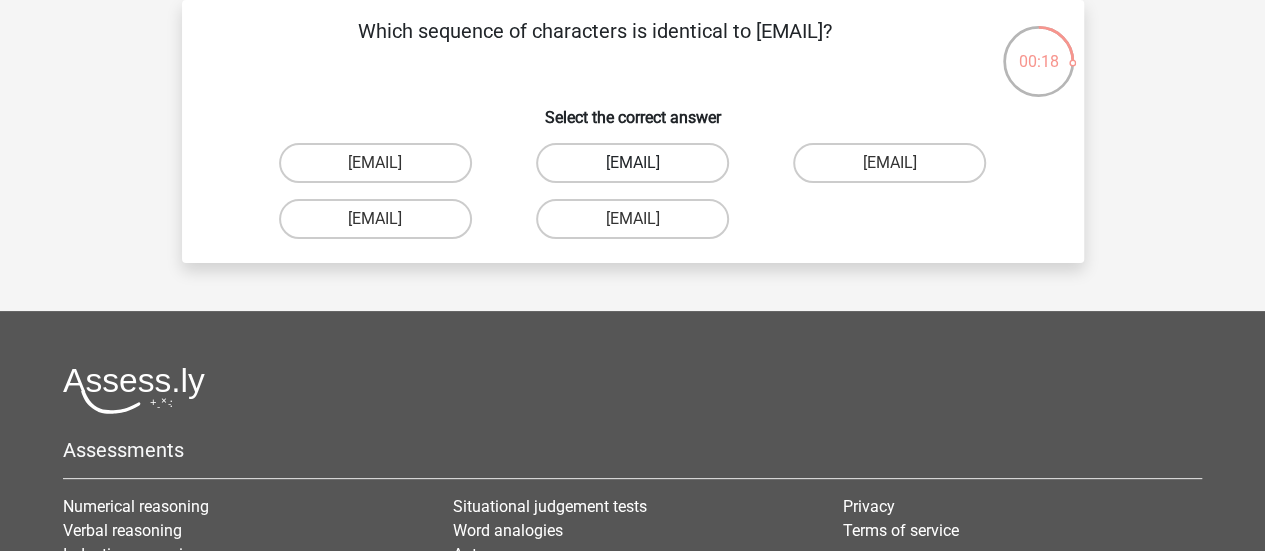 click on "Connor.Paterson@memail.com" at bounding box center (632, 163) 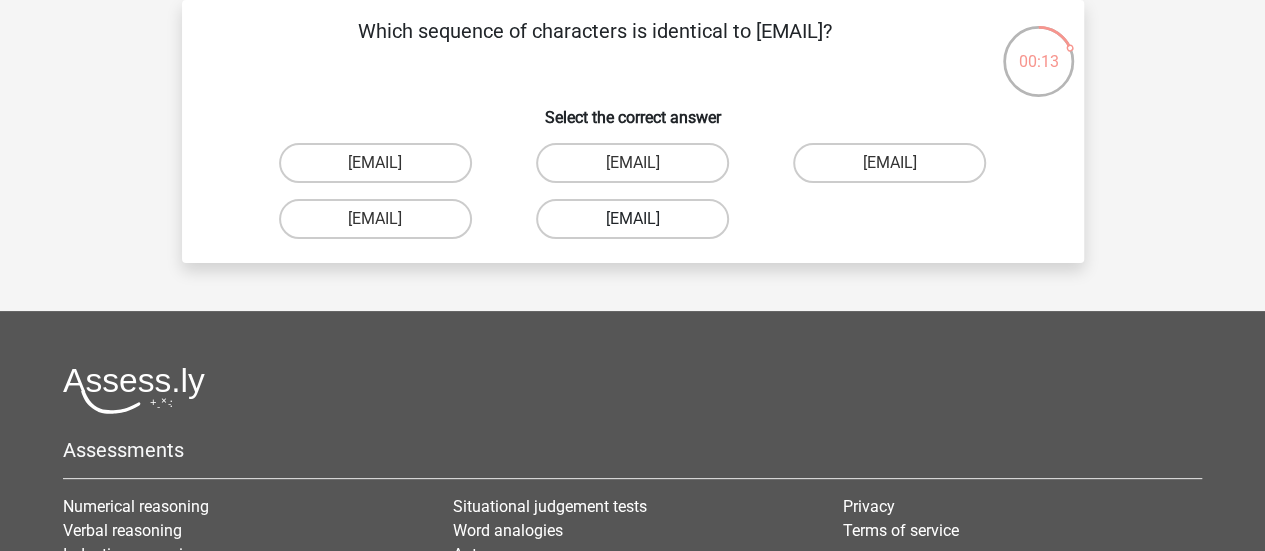 click on "Ava-Carroll@memail.uk.com" at bounding box center [632, 219] 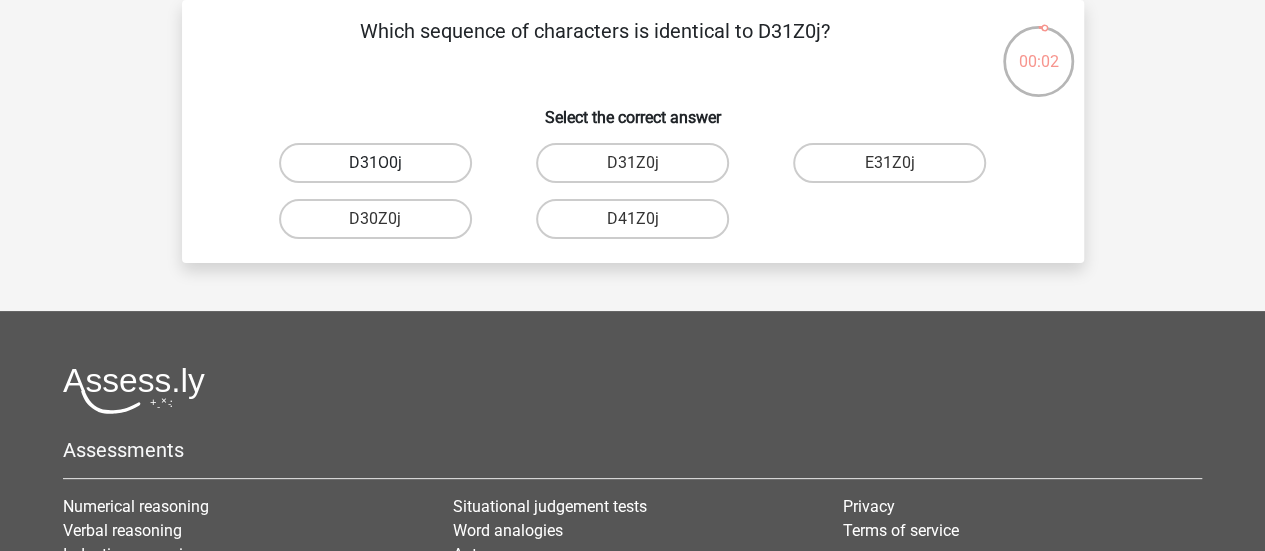 click on "D31O0j" at bounding box center (375, 163) 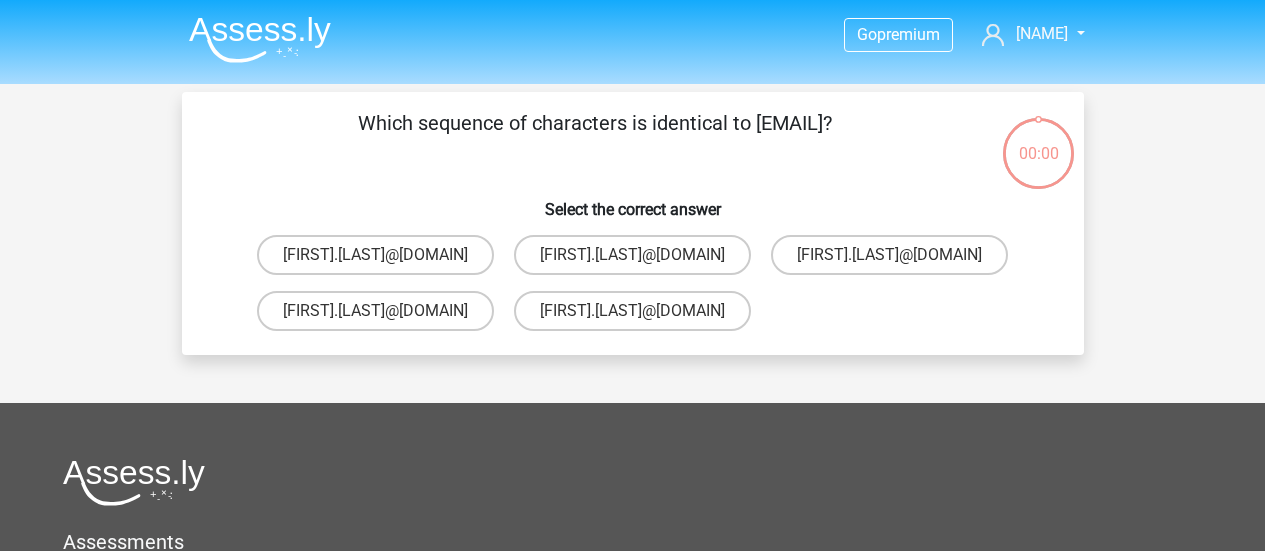 scroll, scrollTop: 92, scrollLeft: 0, axis: vertical 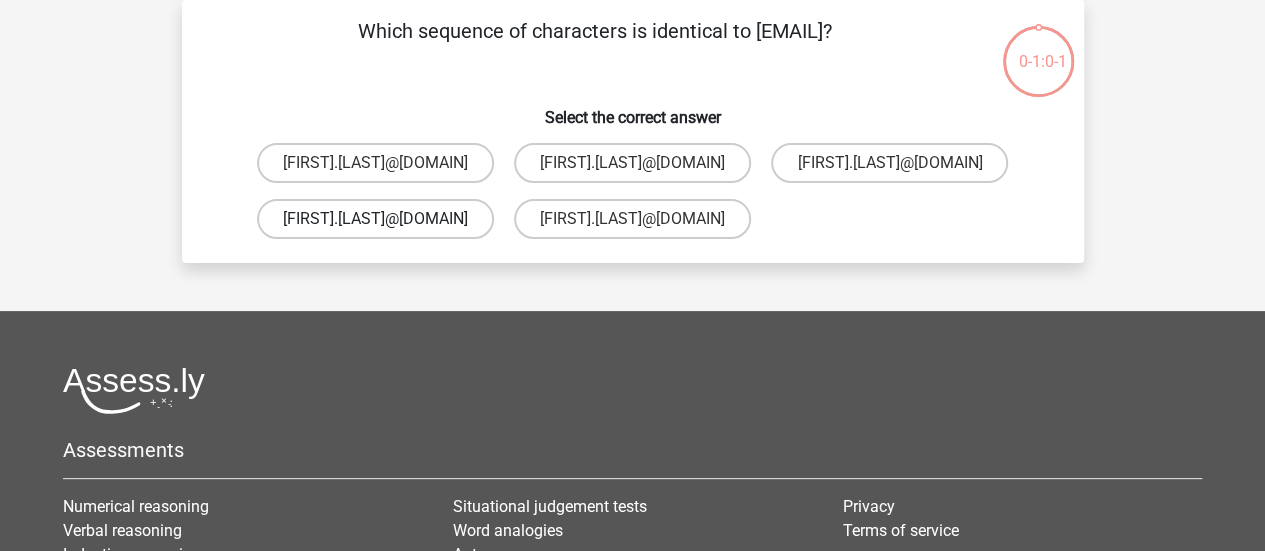 click on "Arthur.Bradley@memail.coo" at bounding box center (375, 219) 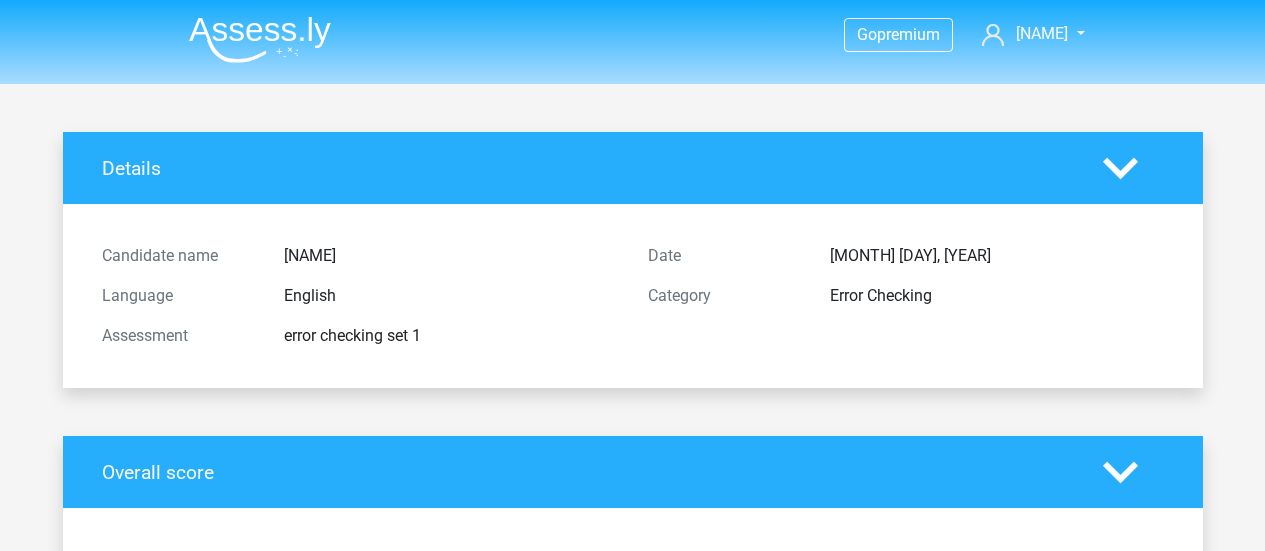 scroll, scrollTop: 0, scrollLeft: 0, axis: both 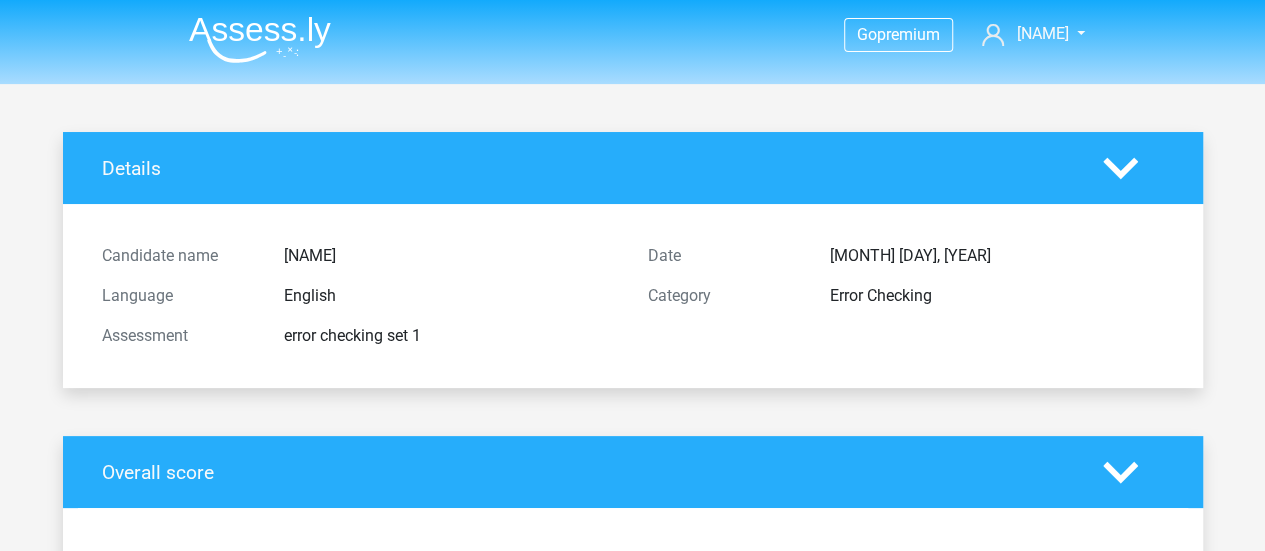 click on "Go  premium
[NAME]
[NAME]@[DOMAIN].com" at bounding box center (632, 2138) 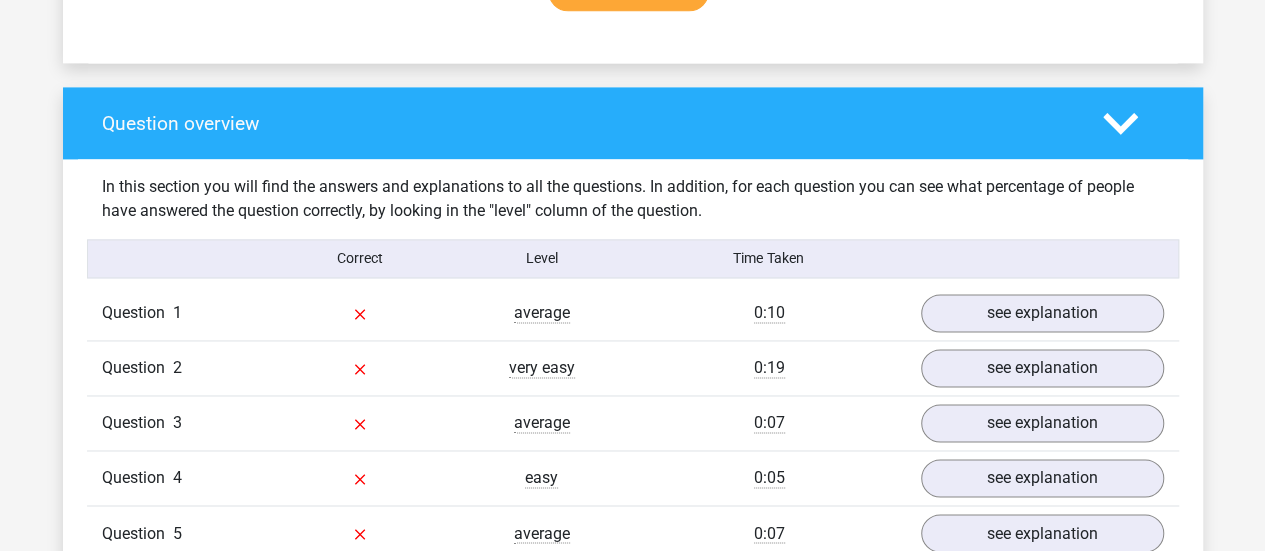 scroll, scrollTop: 1400, scrollLeft: 0, axis: vertical 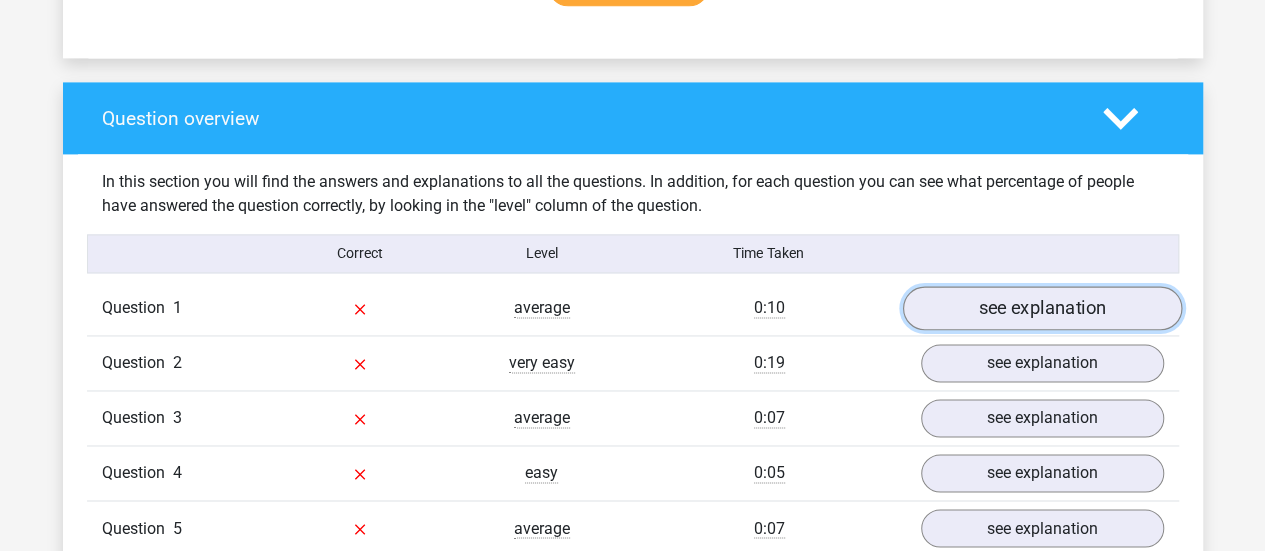 click on "see explanation" at bounding box center [1041, 308] 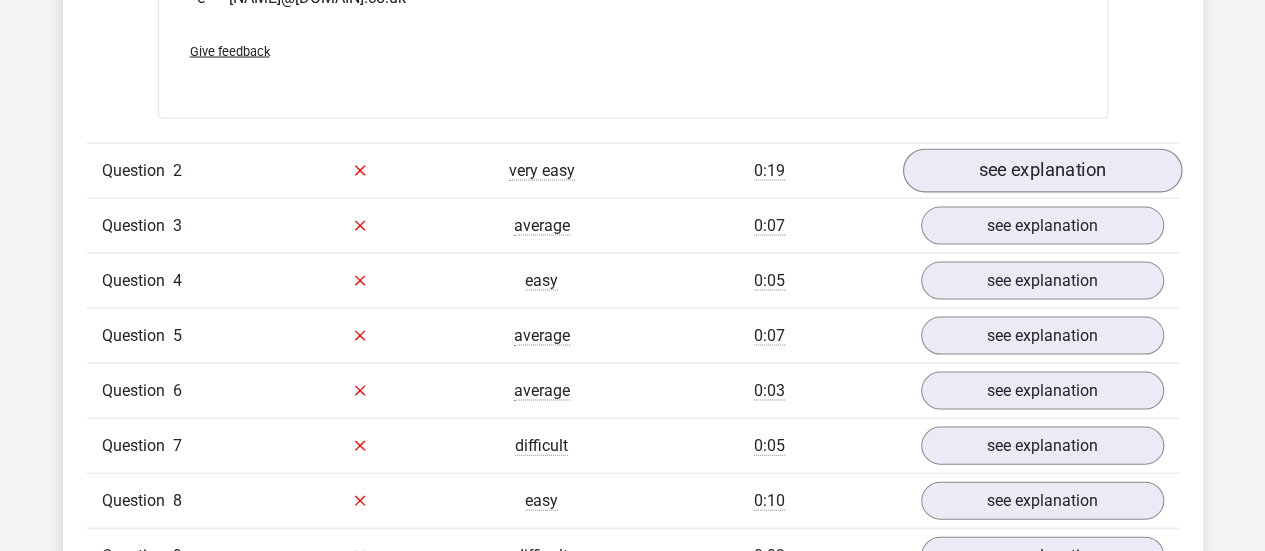 scroll, scrollTop: 1960, scrollLeft: 0, axis: vertical 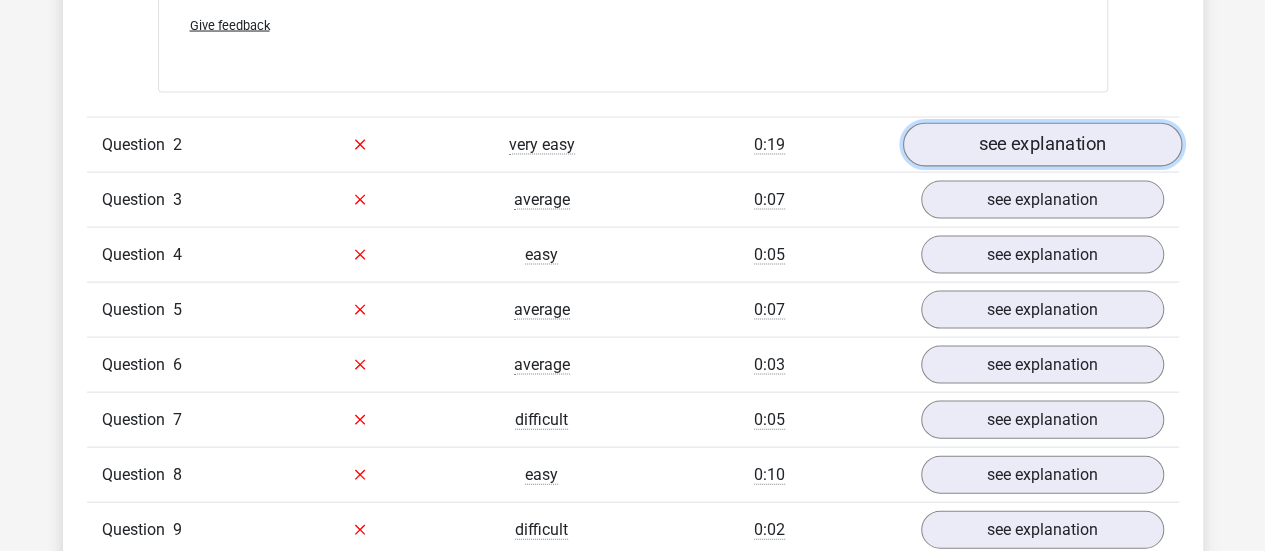 click on "see explanation" at bounding box center (1041, 145) 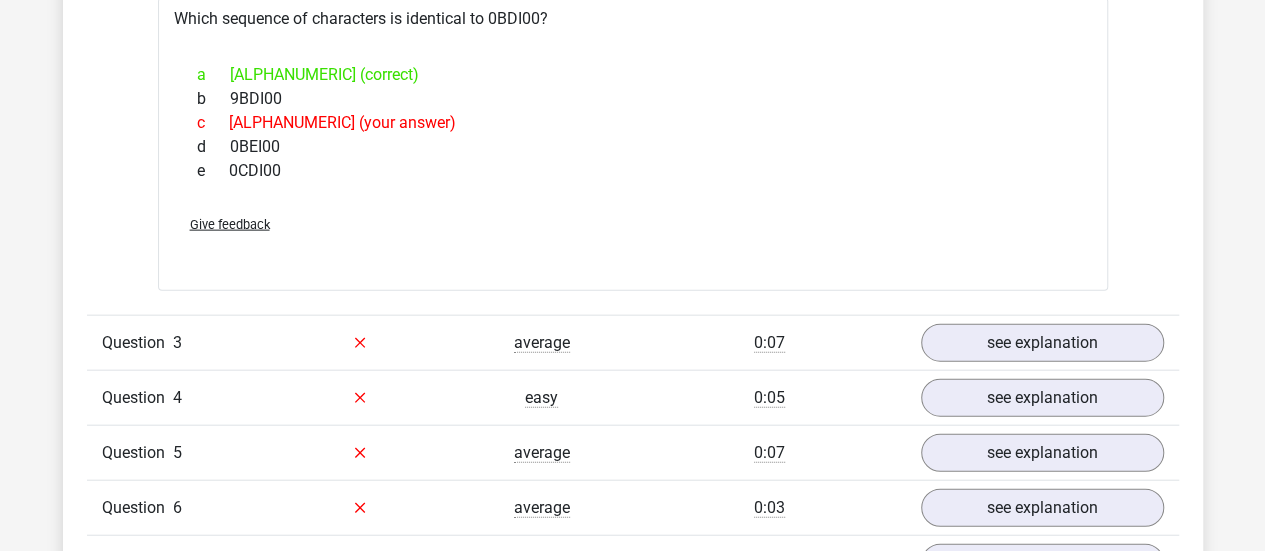 scroll, scrollTop: 2160, scrollLeft: 0, axis: vertical 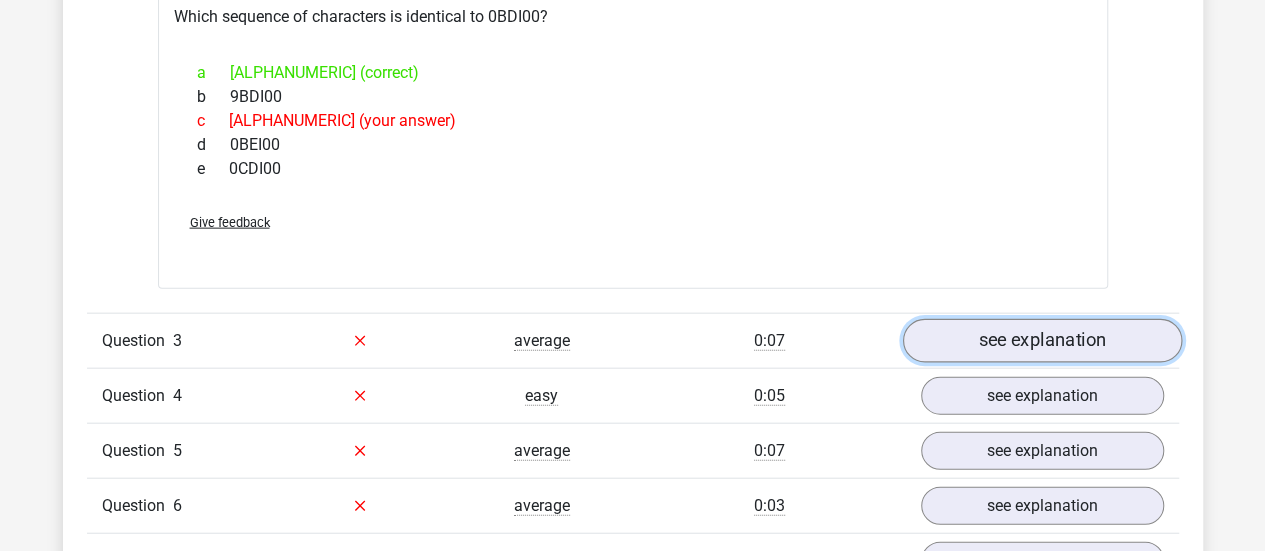 click on "see explanation" at bounding box center (1041, 341) 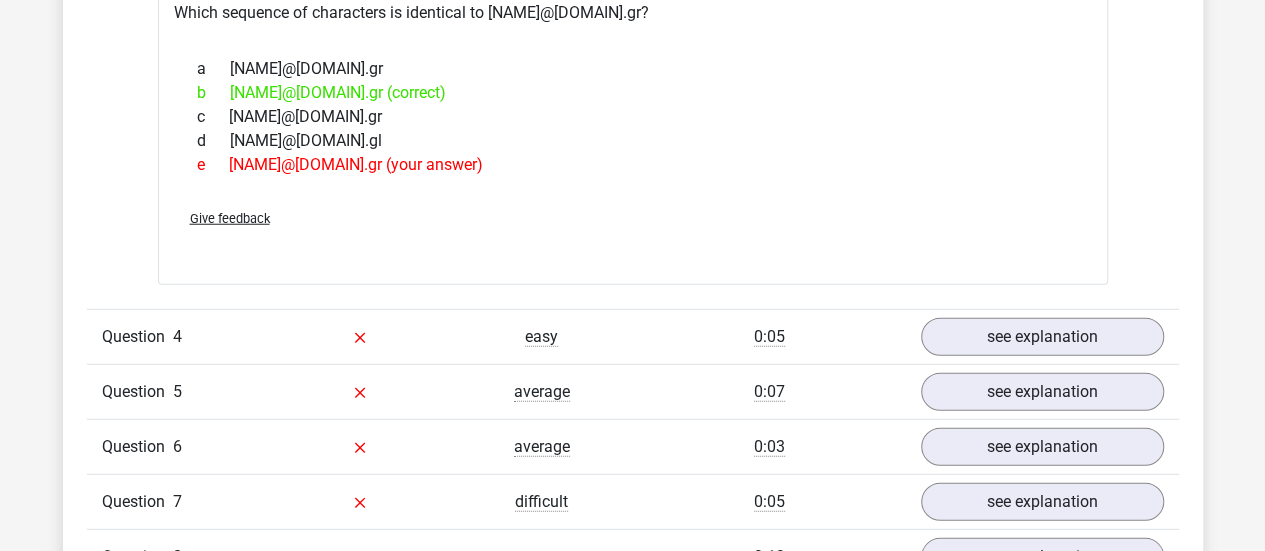 scroll, scrollTop: 2800, scrollLeft: 0, axis: vertical 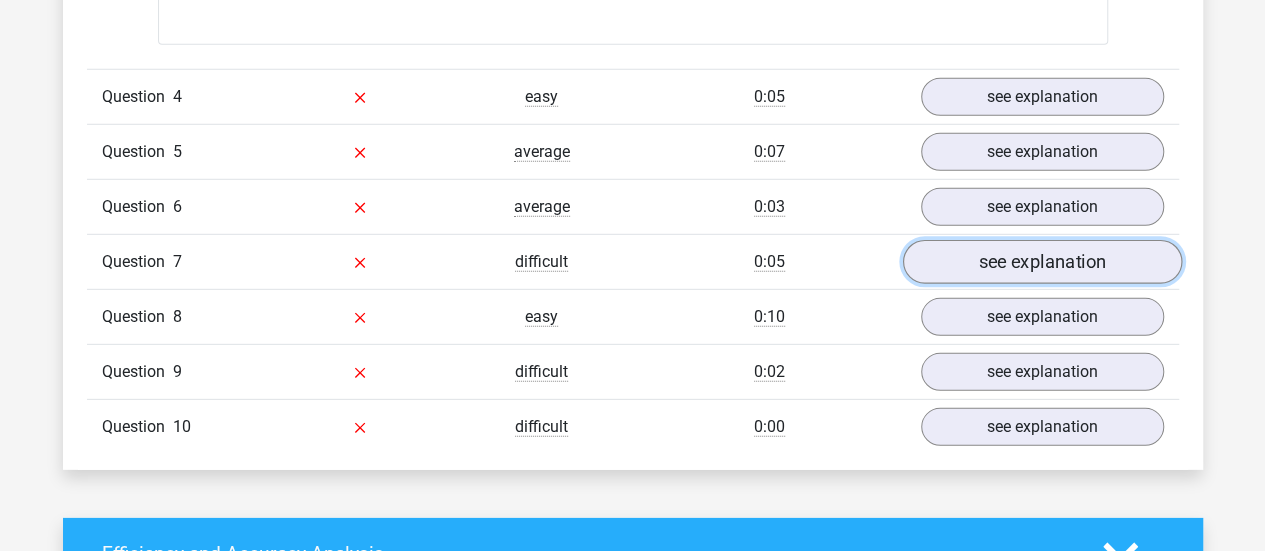click on "see explanation" at bounding box center (1041, 262) 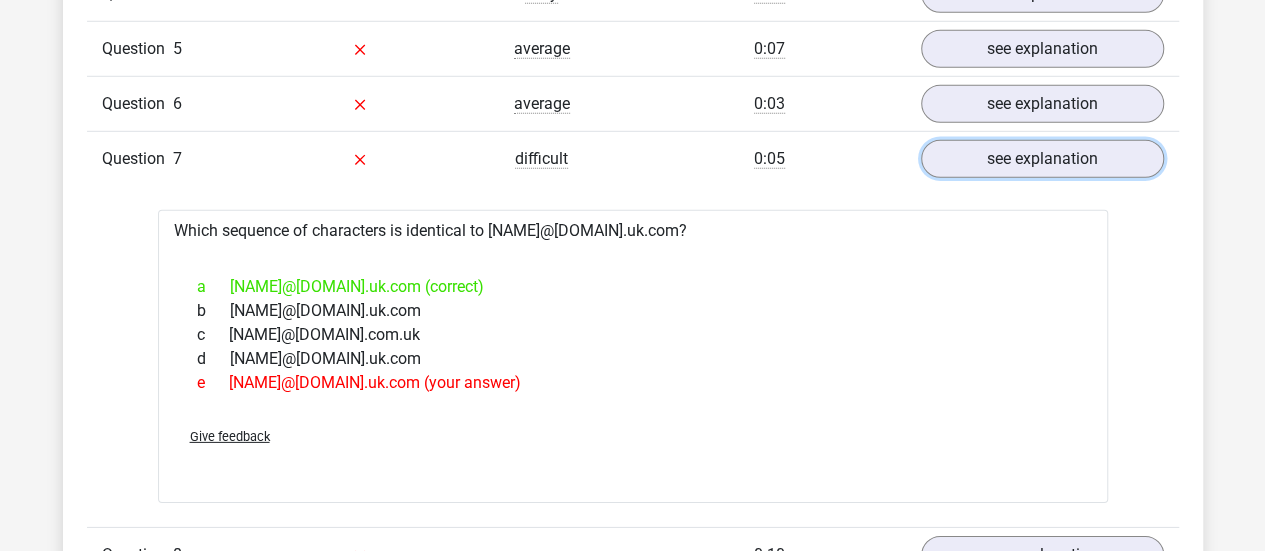 scroll, scrollTop: 2960, scrollLeft: 0, axis: vertical 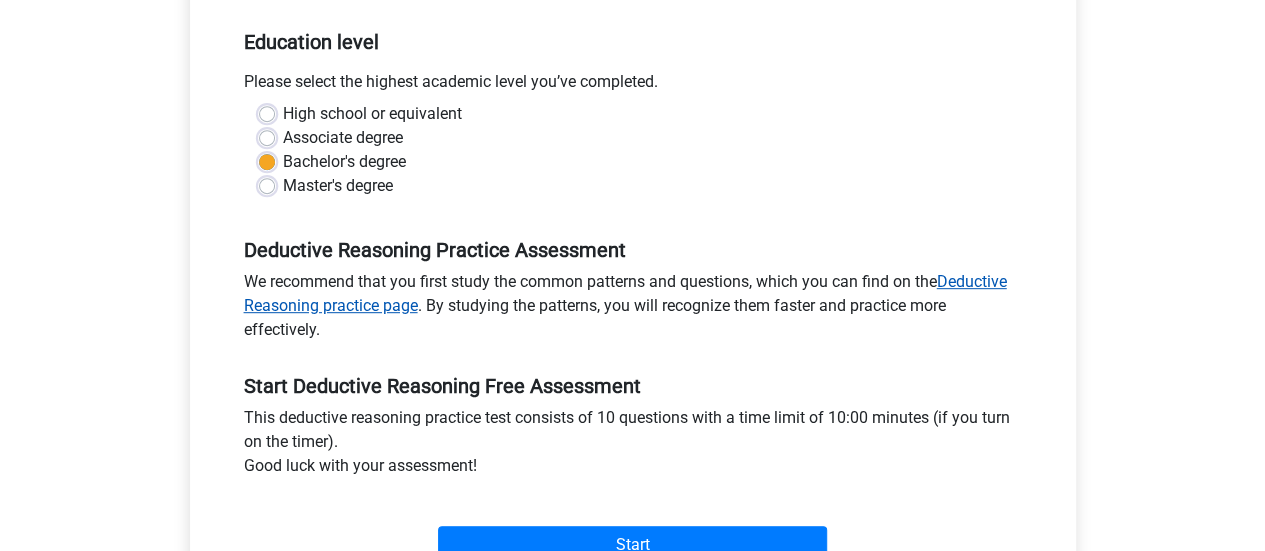 click on "Deductive Reasoning
practice page" at bounding box center (625, 293) 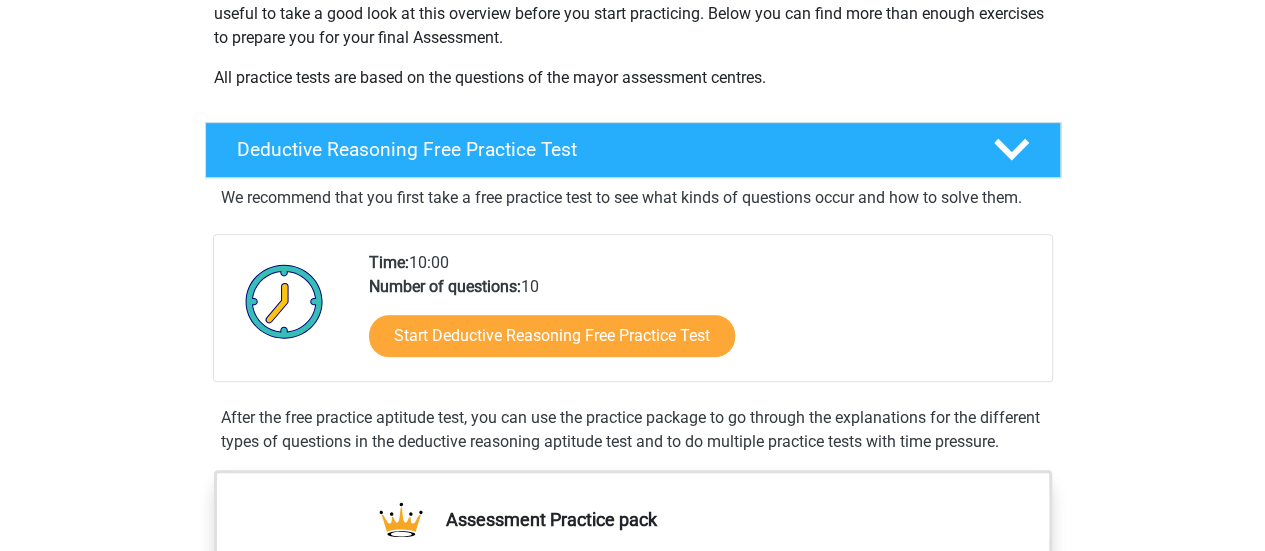 scroll, scrollTop: 480, scrollLeft: 0, axis: vertical 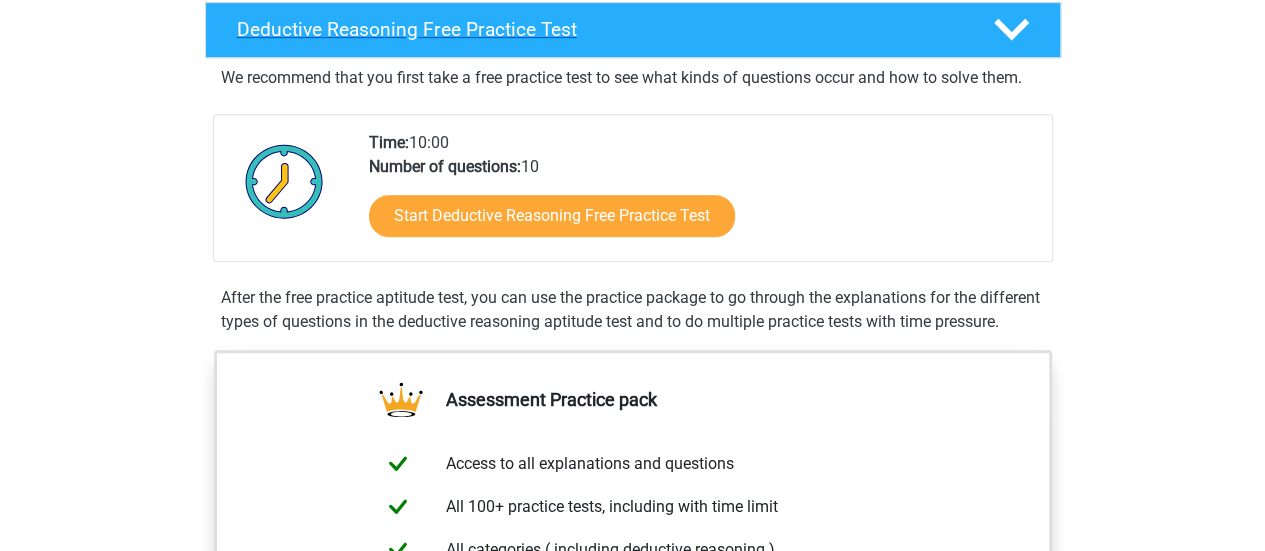 click 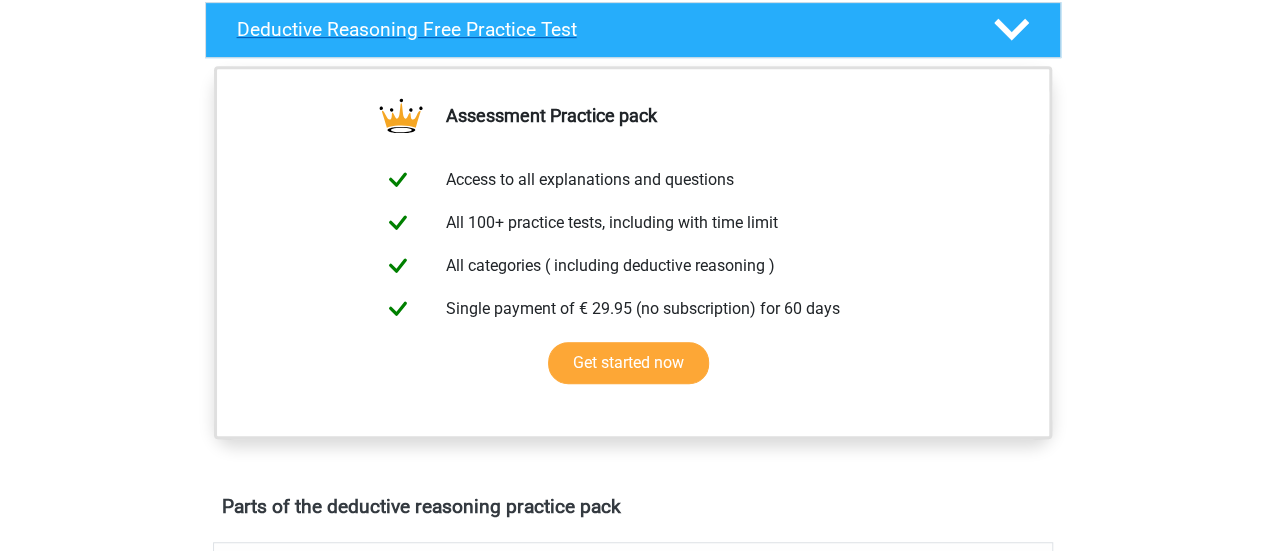 click 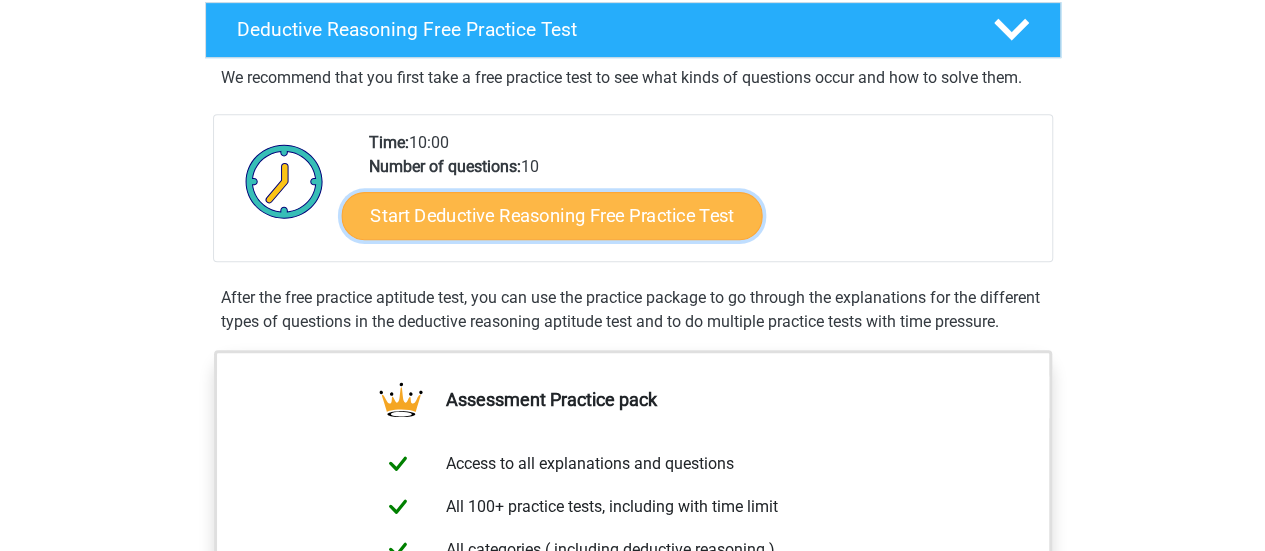 click on "Start Deductive Reasoning
Free Practice Test" at bounding box center [551, 215] 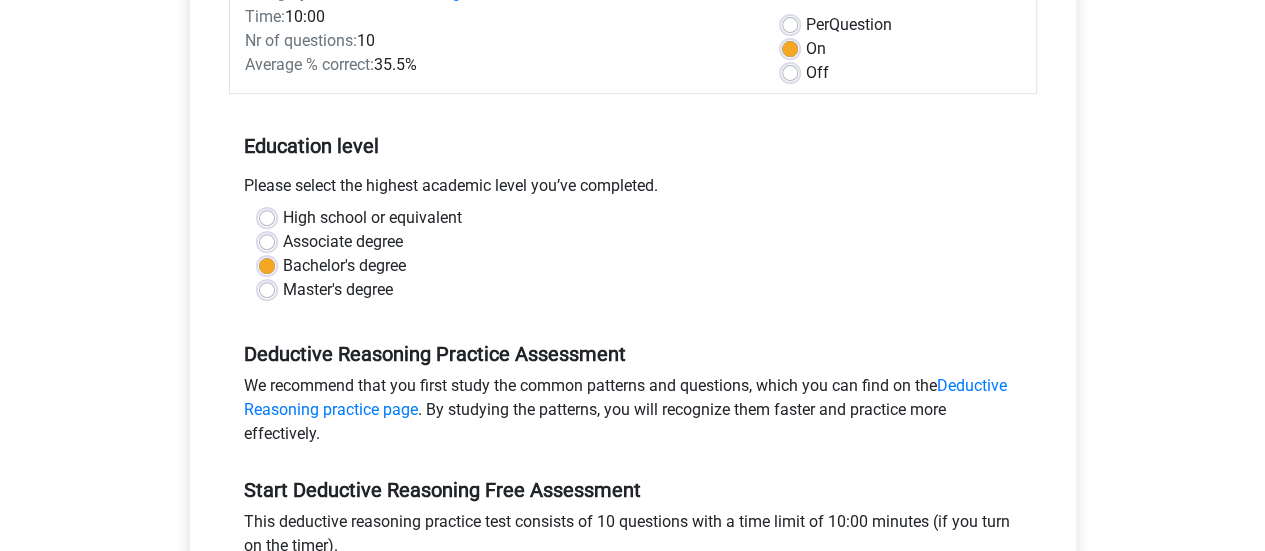 scroll, scrollTop: 360, scrollLeft: 0, axis: vertical 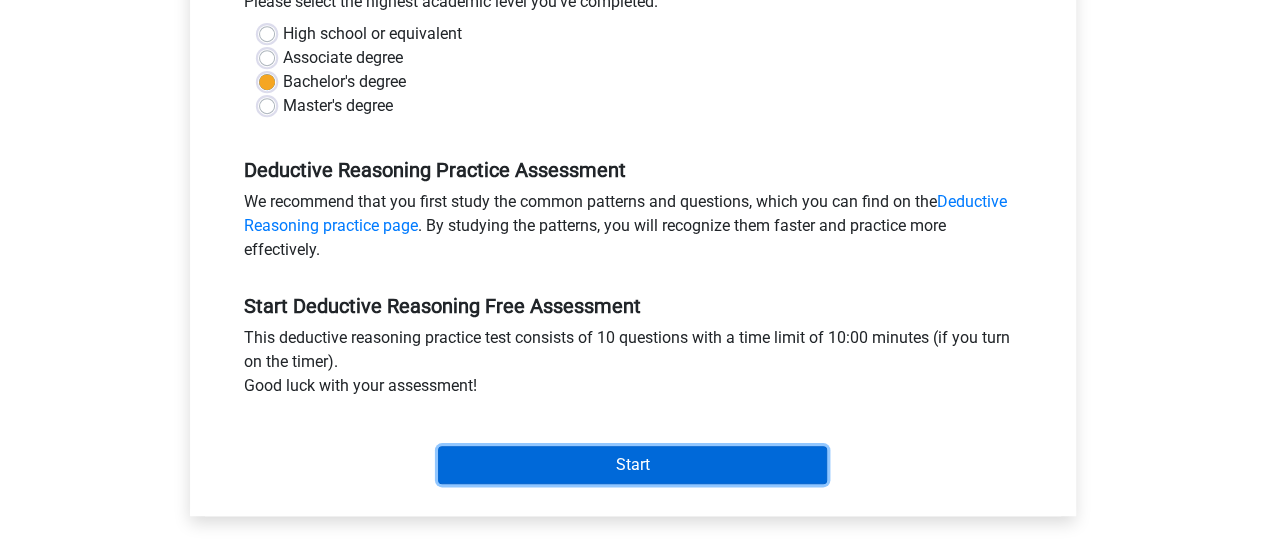 click on "Start" at bounding box center (632, 465) 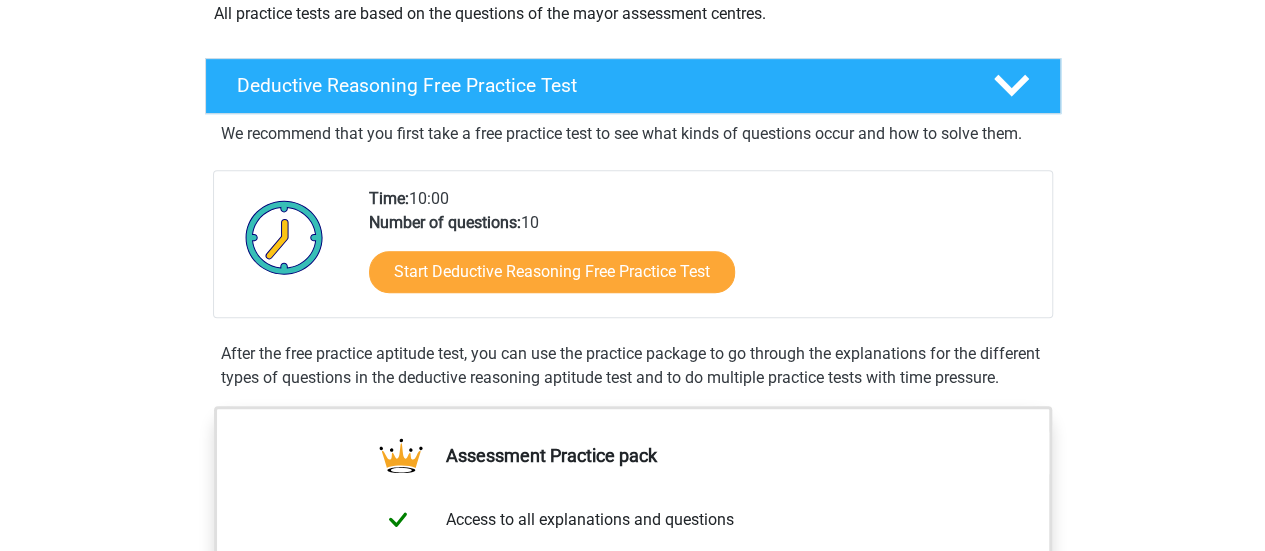 scroll, scrollTop: 360, scrollLeft: 0, axis: vertical 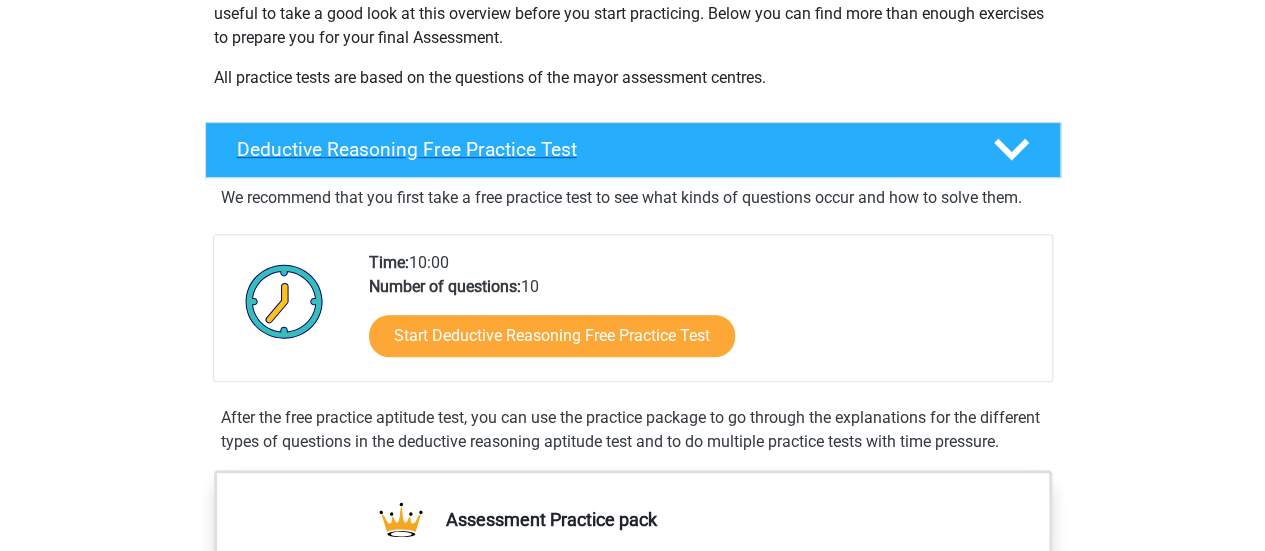 click 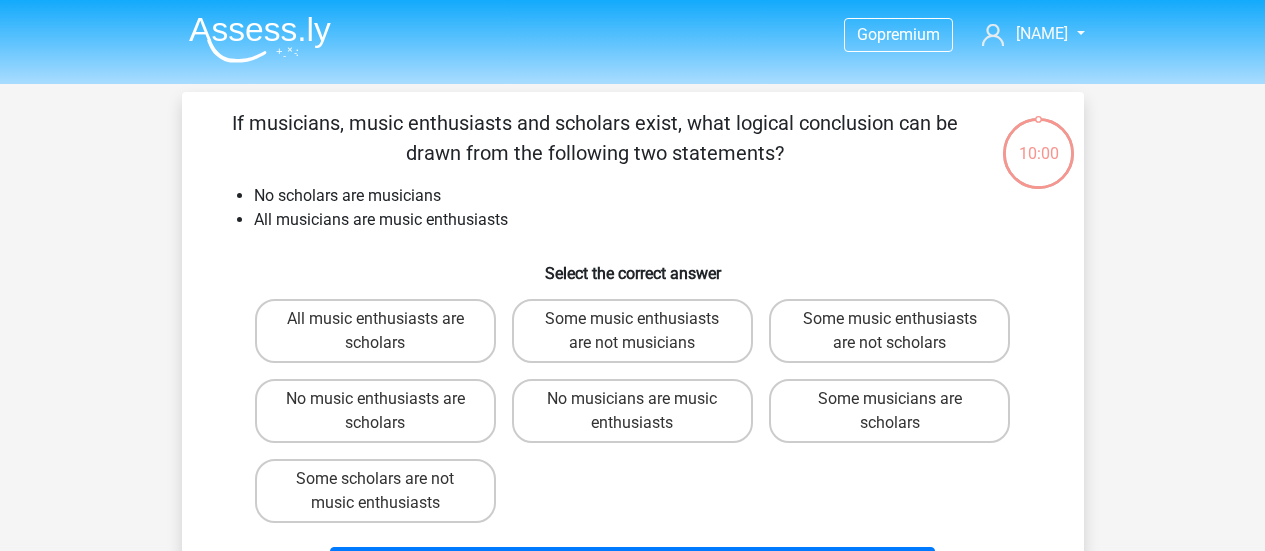 scroll, scrollTop: 0, scrollLeft: 0, axis: both 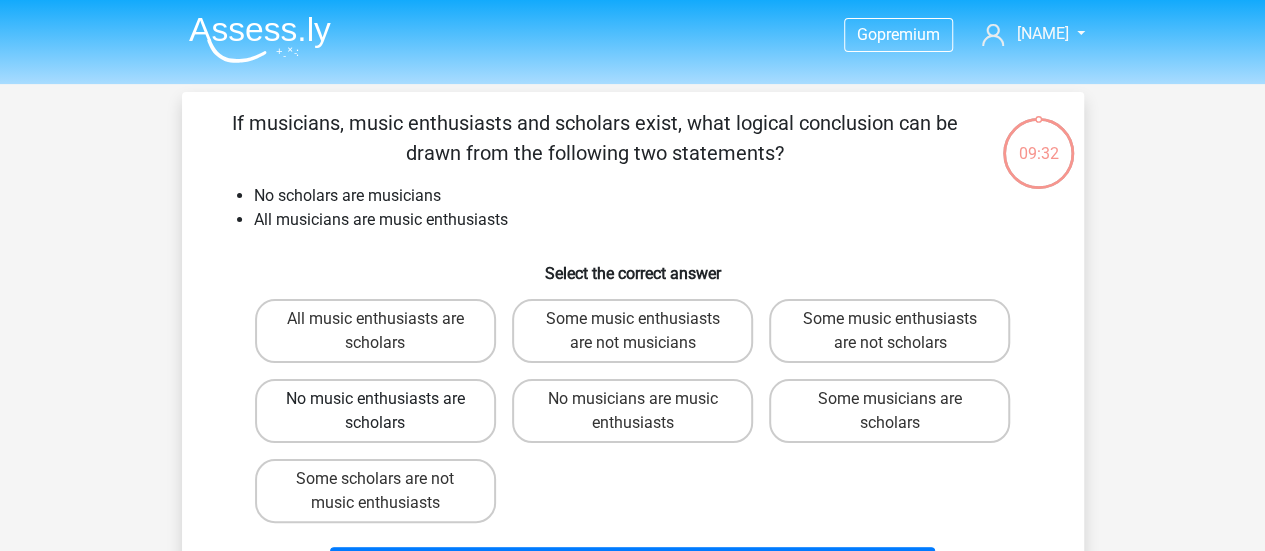 click on "No music enthusiasts are scholars" at bounding box center (375, 411) 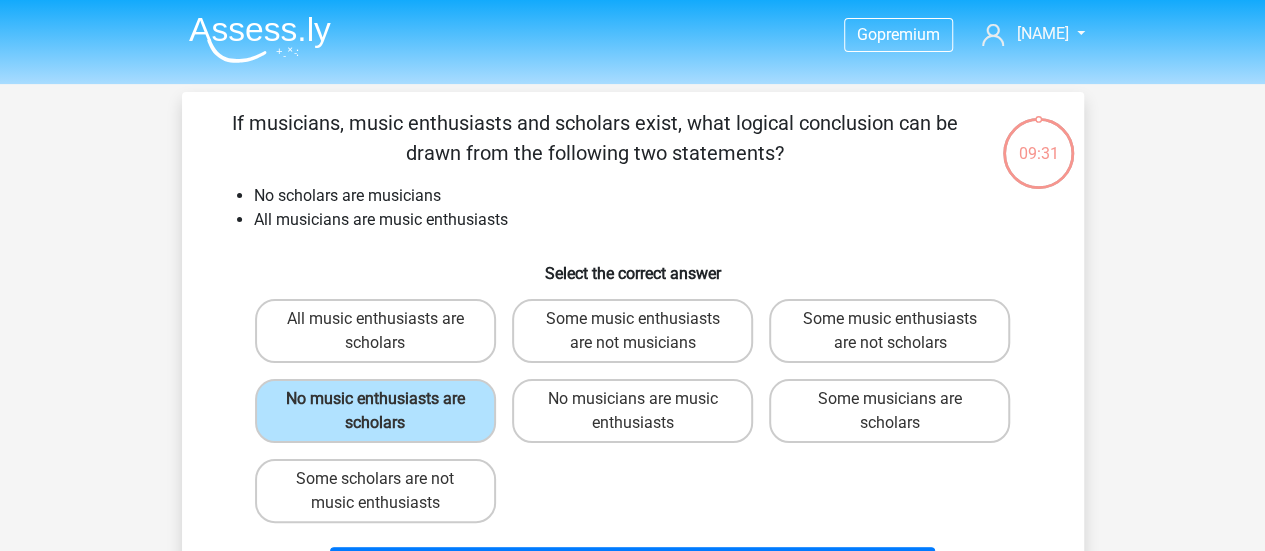 click on "No musicians are music enthusiasts" at bounding box center [638, 405] 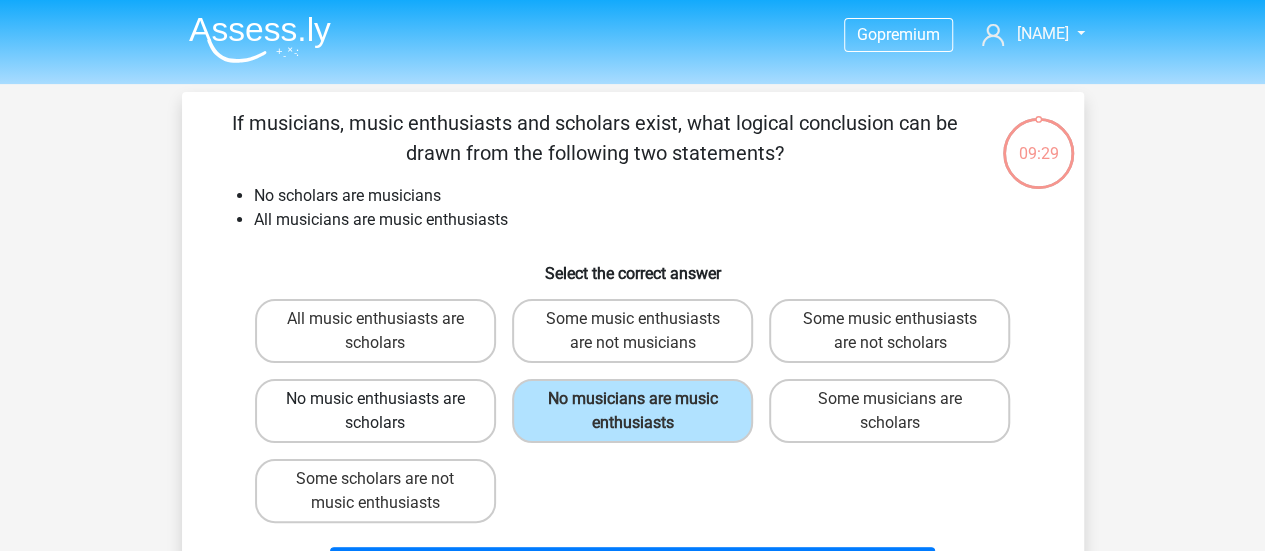 click on "No music enthusiasts are scholars" at bounding box center [375, 411] 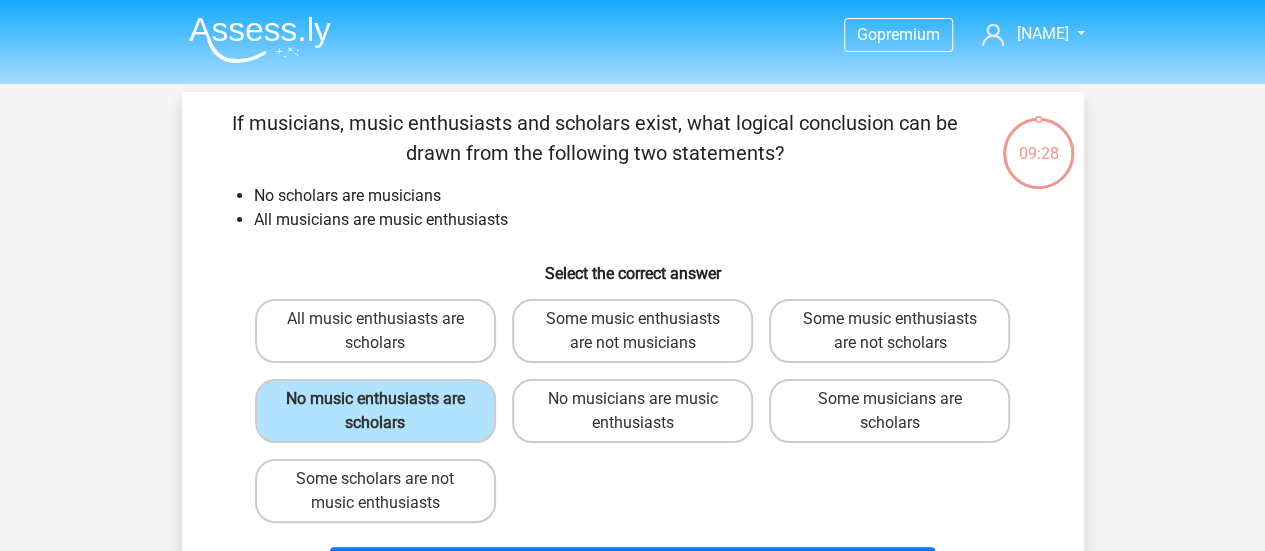 click on "All music enthusiasts are scholars
Some music enthusiasts are not musicians
Some music enthusiasts are not scholars
No music enthusiasts are scholars" at bounding box center (633, 411) 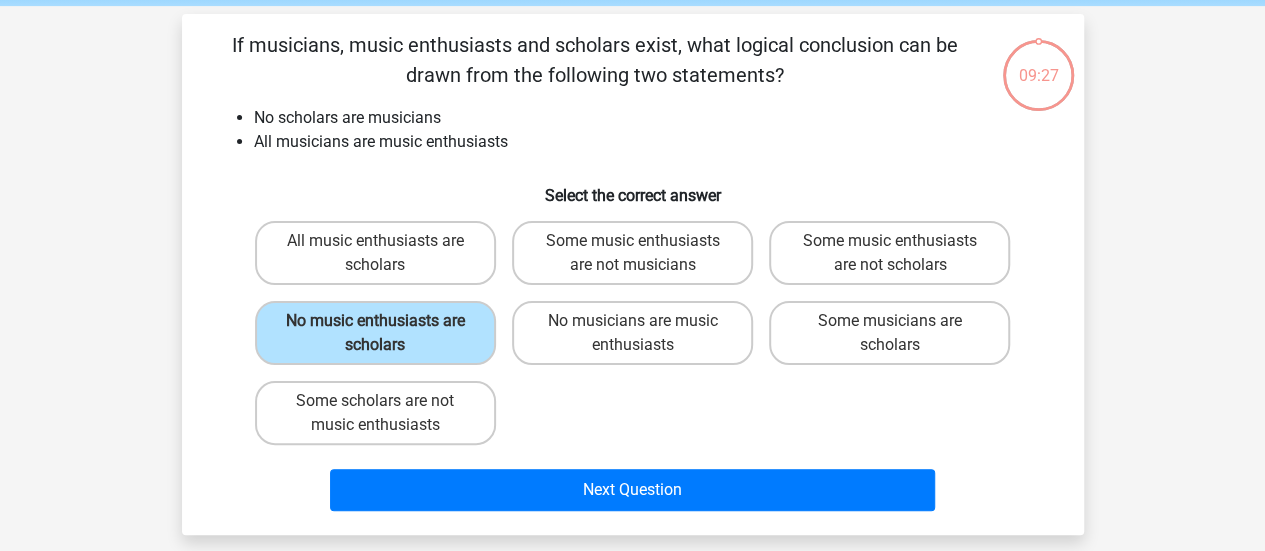 scroll, scrollTop: 80, scrollLeft: 0, axis: vertical 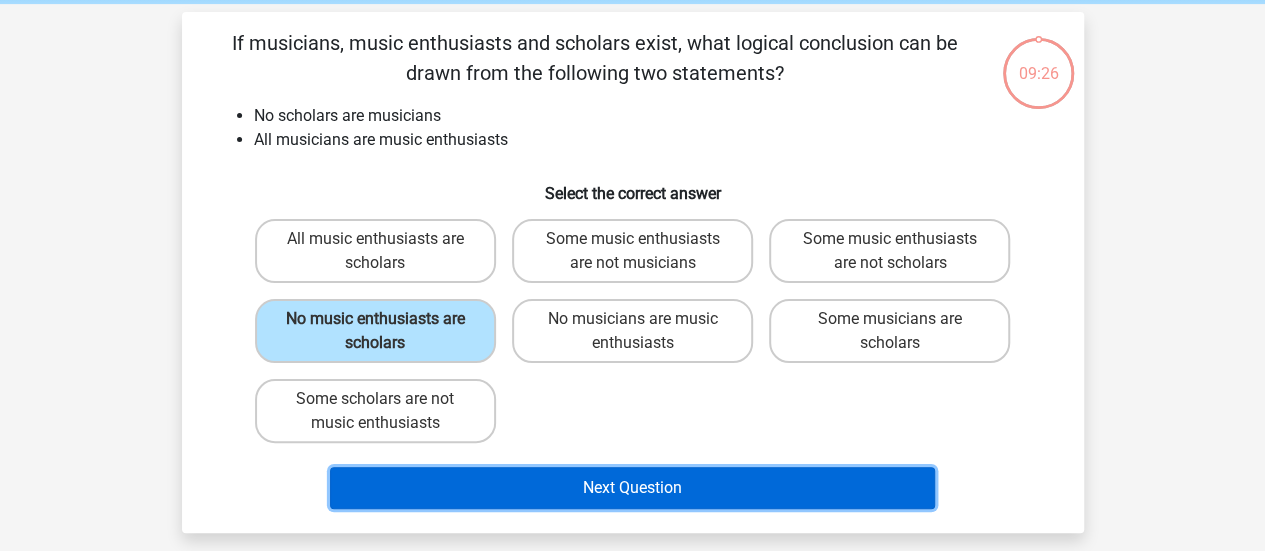 click on "Next Question" at bounding box center [632, 488] 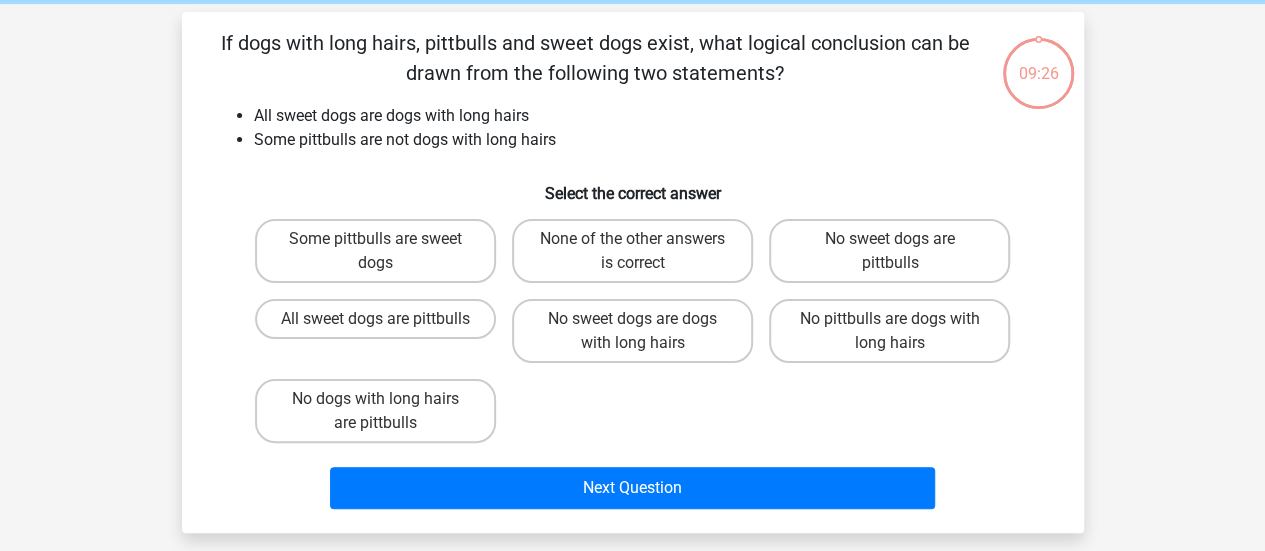 scroll, scrollTop: 92, scrollLeft: 0, axis: vertical 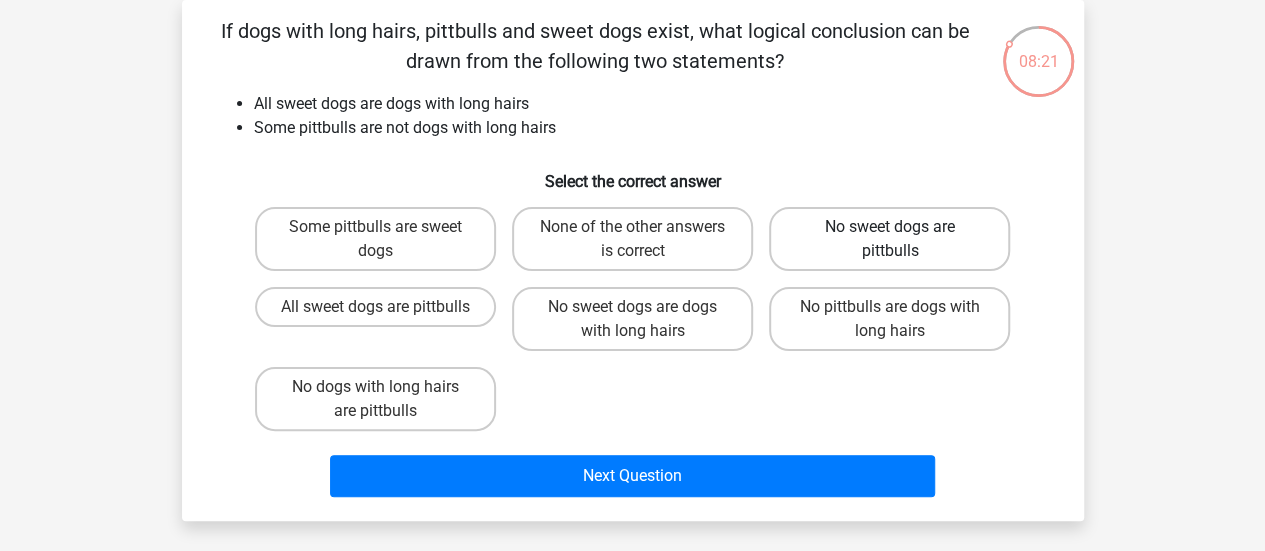 click on "No sweet dogs are pittbulls" at bounding box center (889, 239) 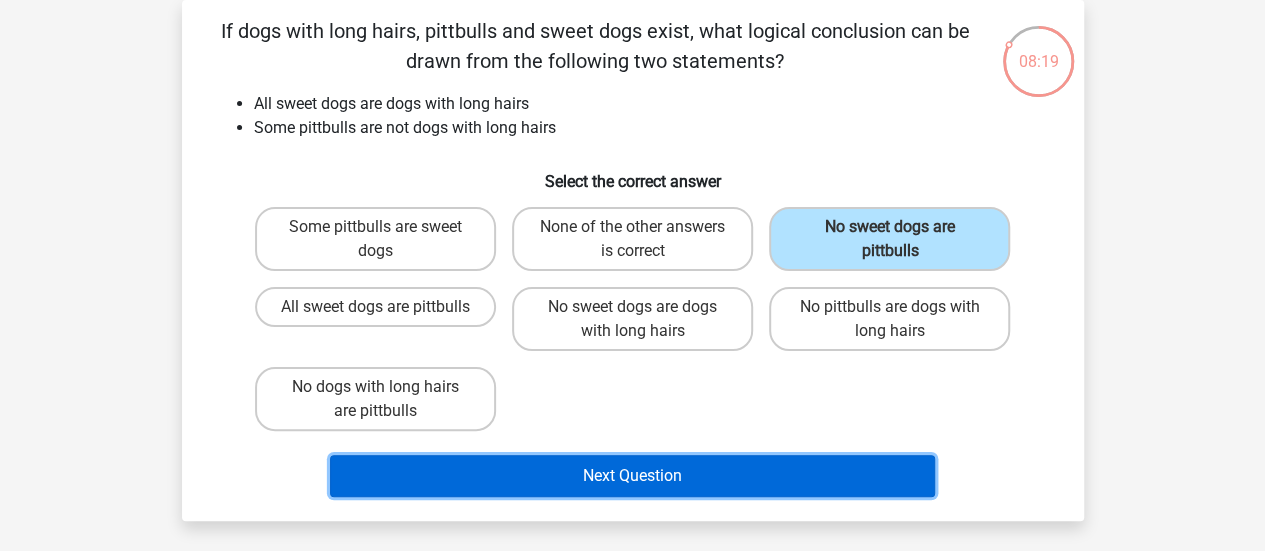 click on "Next Question" at bounding box center [632, 476] 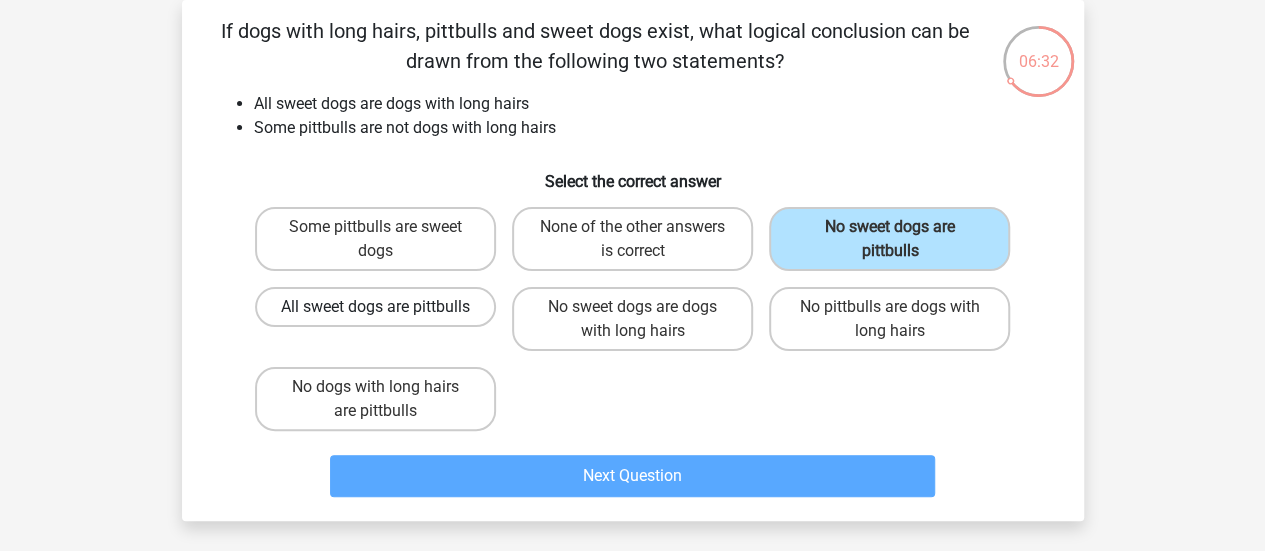 click on "All sweet dogs are pittbulls" at bounding box center [375, 307] 